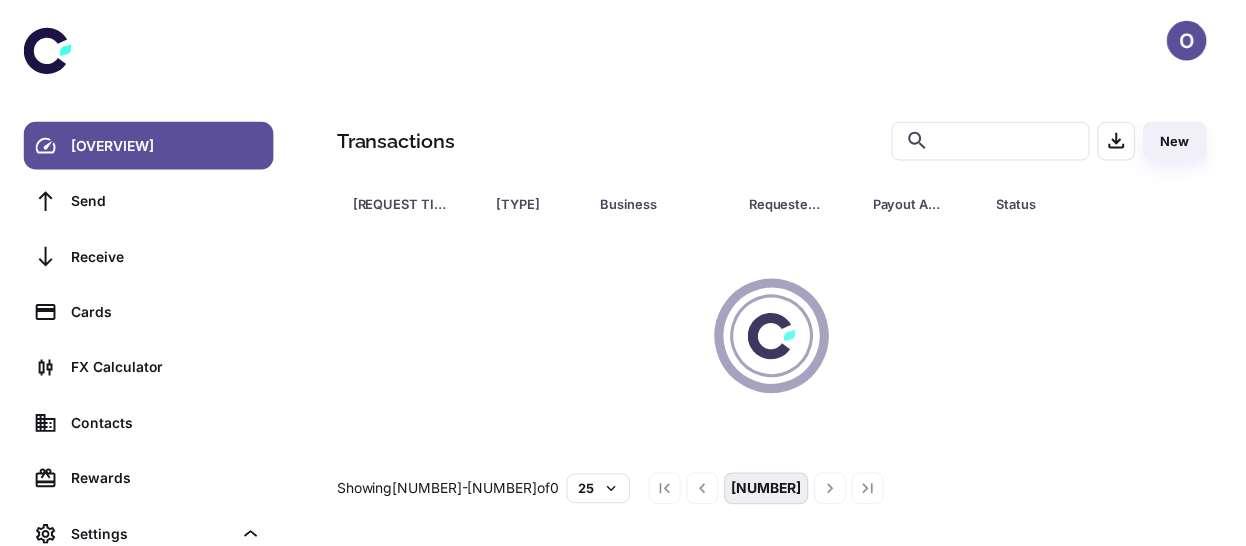 scroll, scrollTop: 0, scrollLeft: 0, axis: both 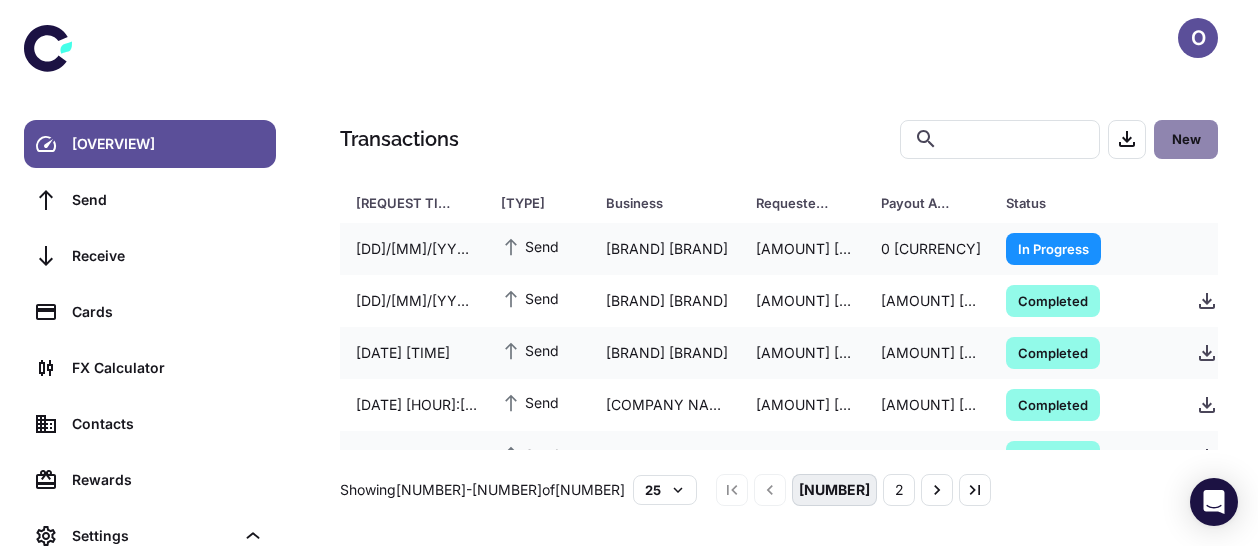 click on "New" at bounding box center [1186, 139] 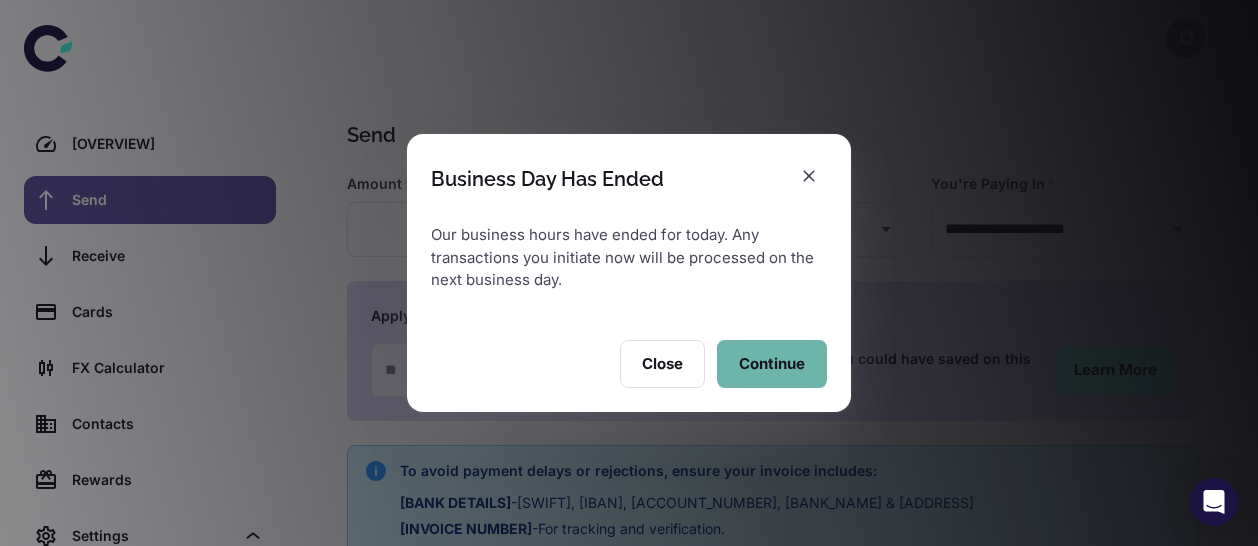 click on "Continue" at bounding box center [772, 364] 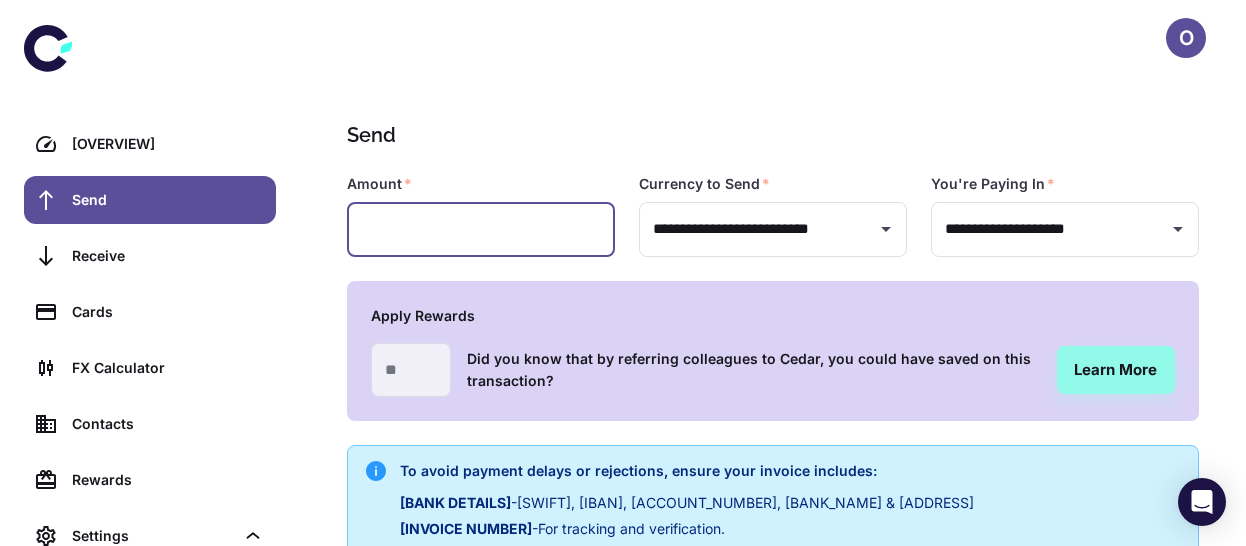 click at bounding box center (481, 229) 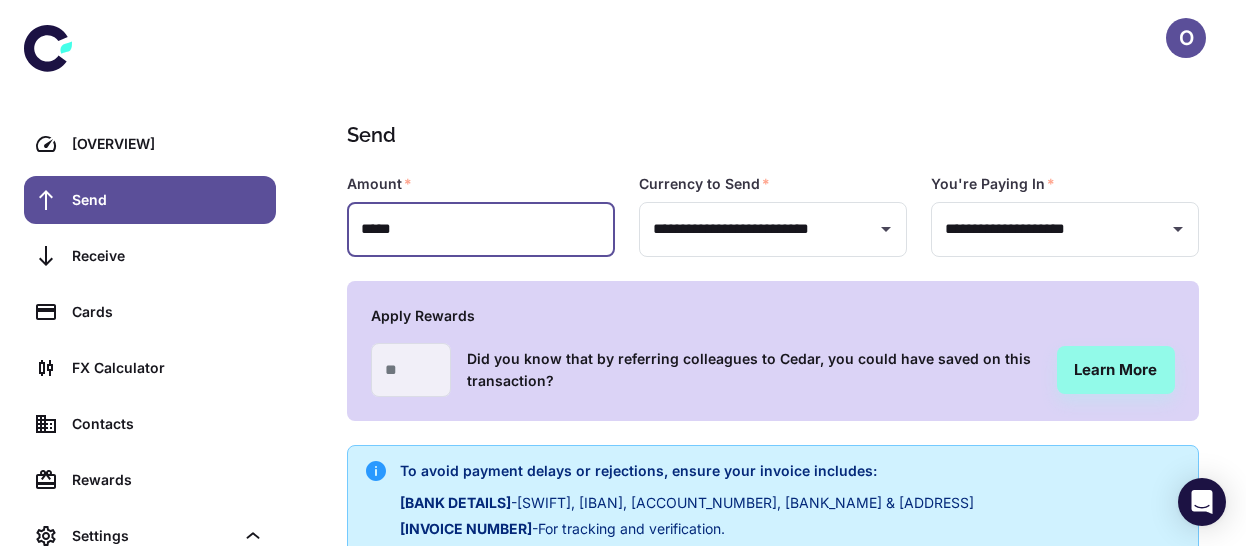 scroll, scrollTop: 478, scrollLeft: 0, axis: vertical 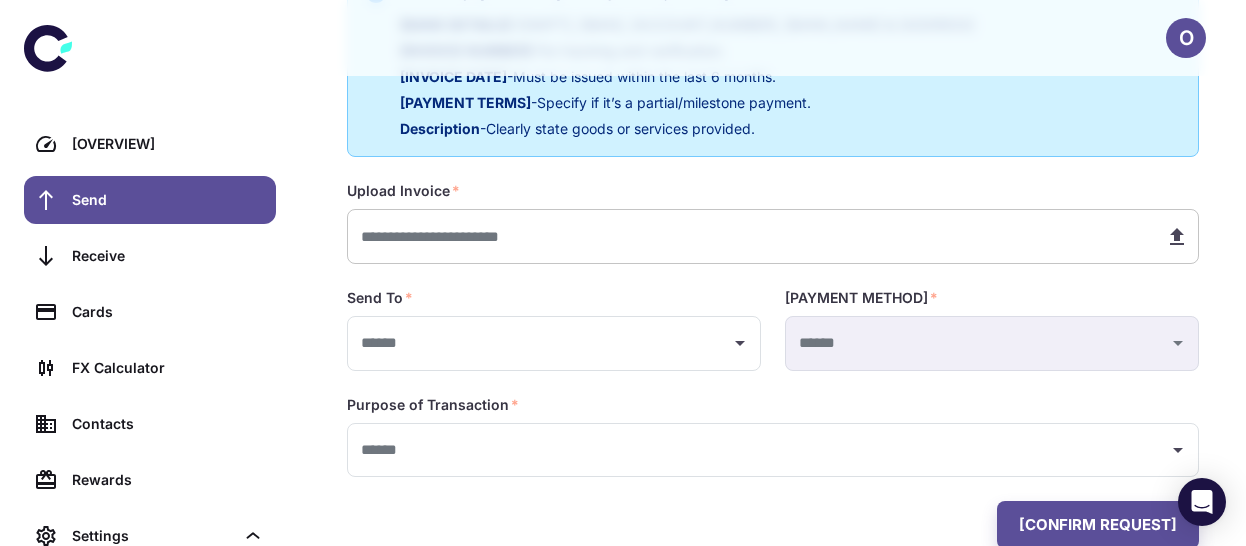 type on "*****" 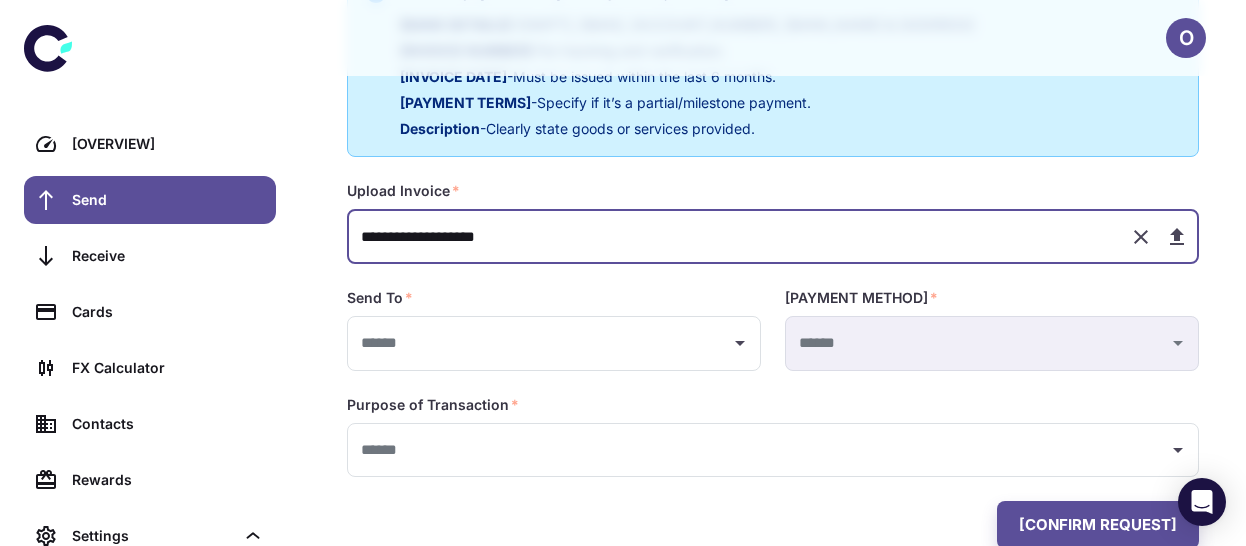 click on "**********" at bounding box center [730, 236] 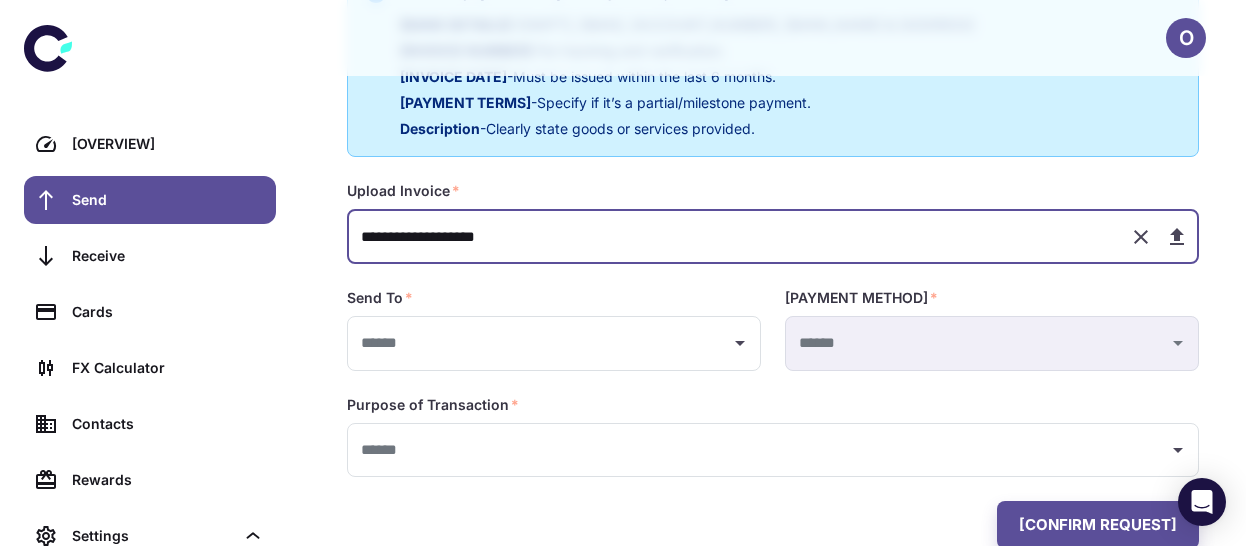 type on "**********" 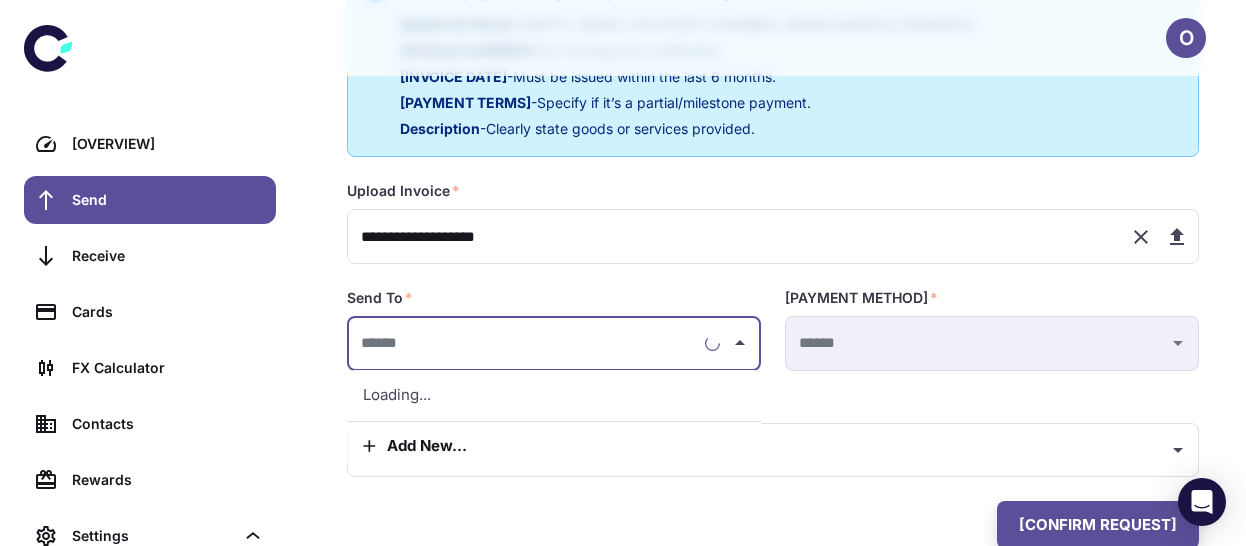 click at bounding box center (526, 343) 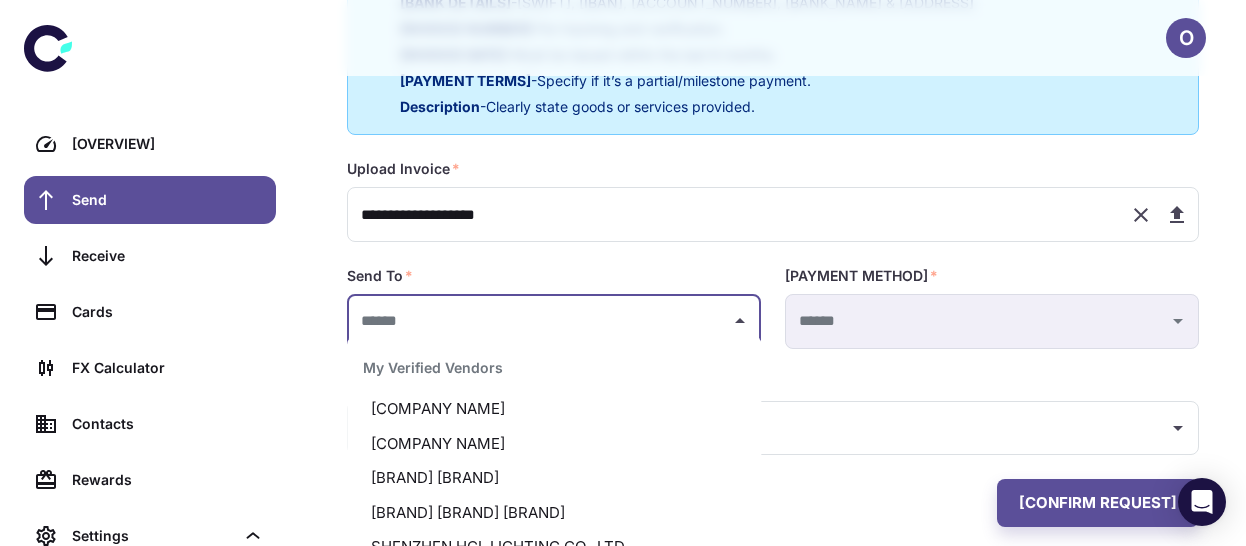 scroll, scrollTop: 520, scrollLeft: 0, axis: vertical 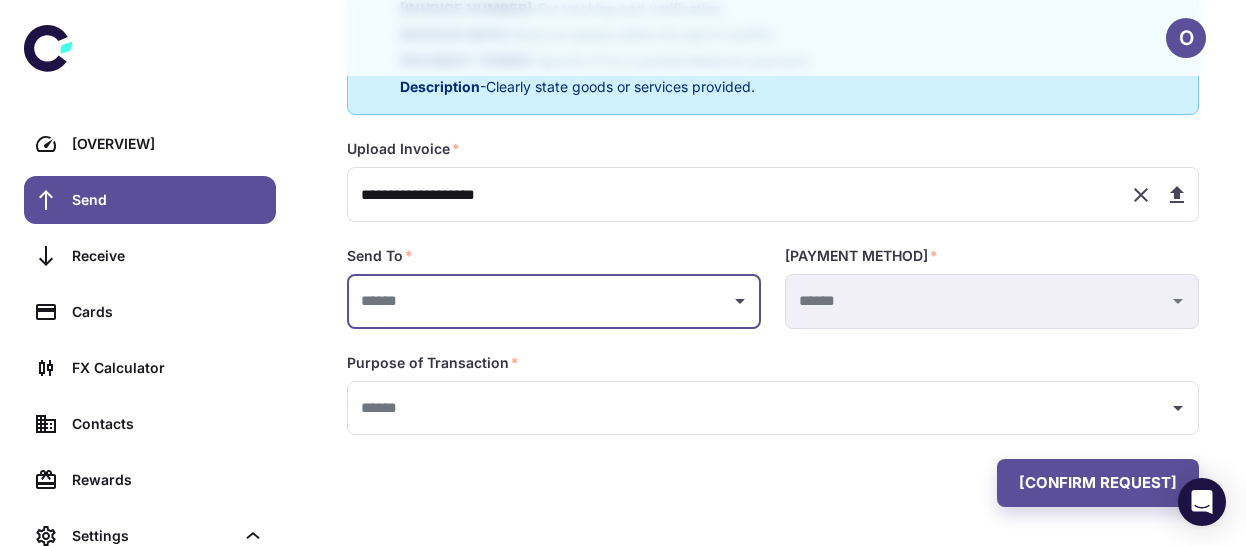 click at bounding box center (539, 301) 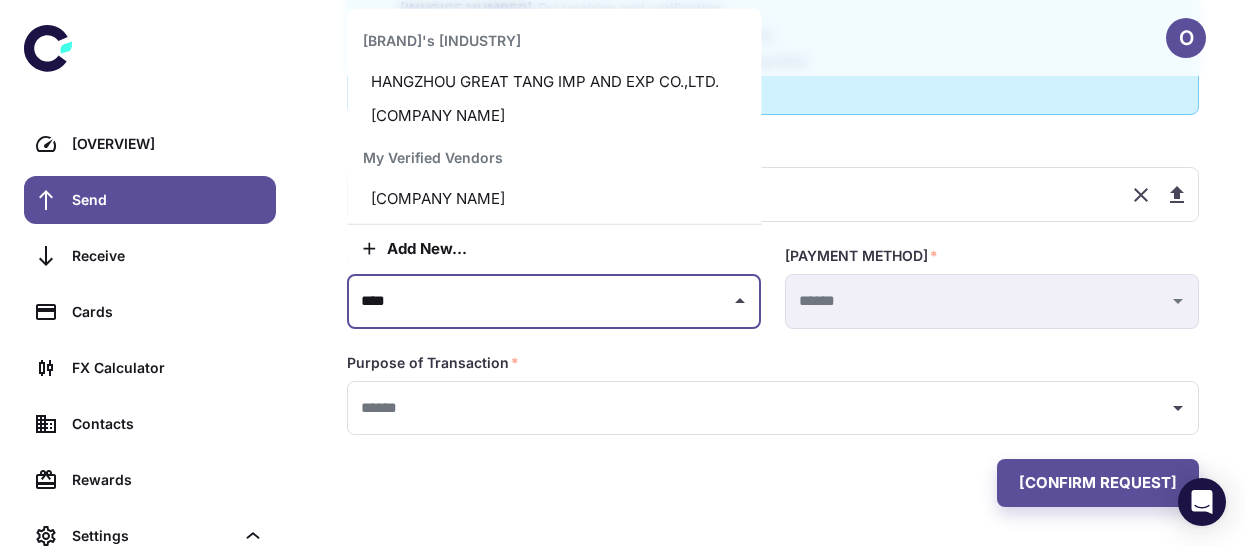 click on "[COMPANY NAME]" at bounding box center (554, 198) 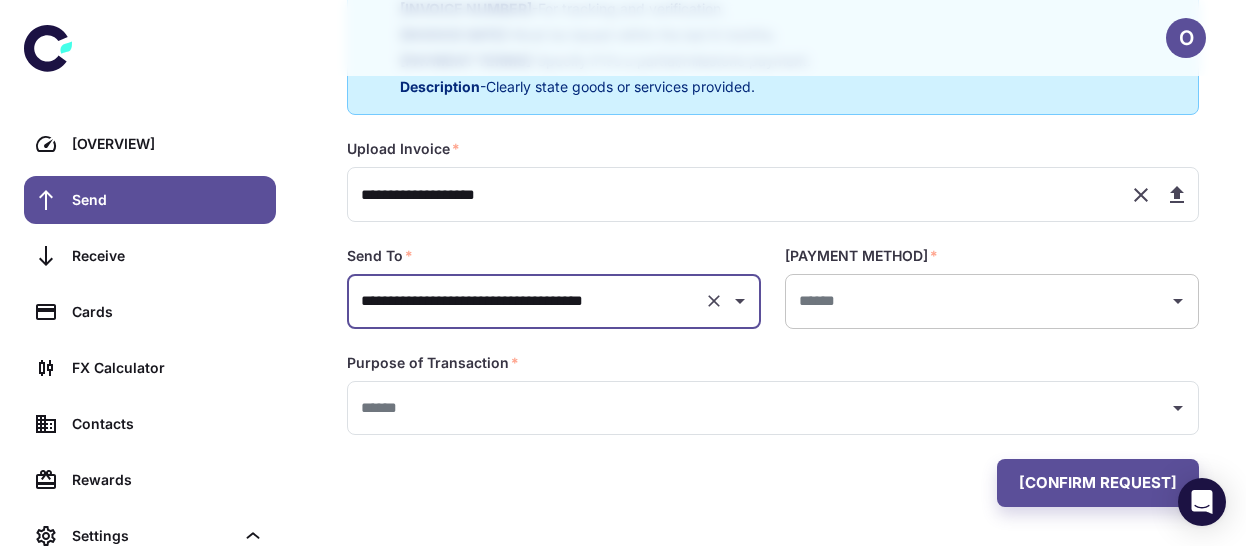type on "**********" 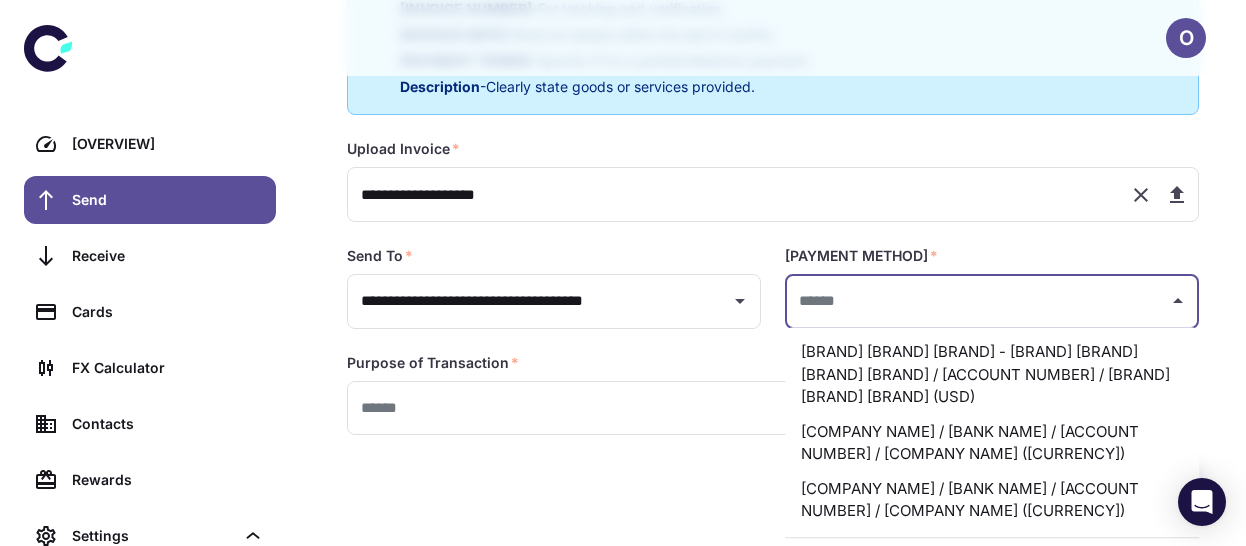 click at bounding box center (977, 301) 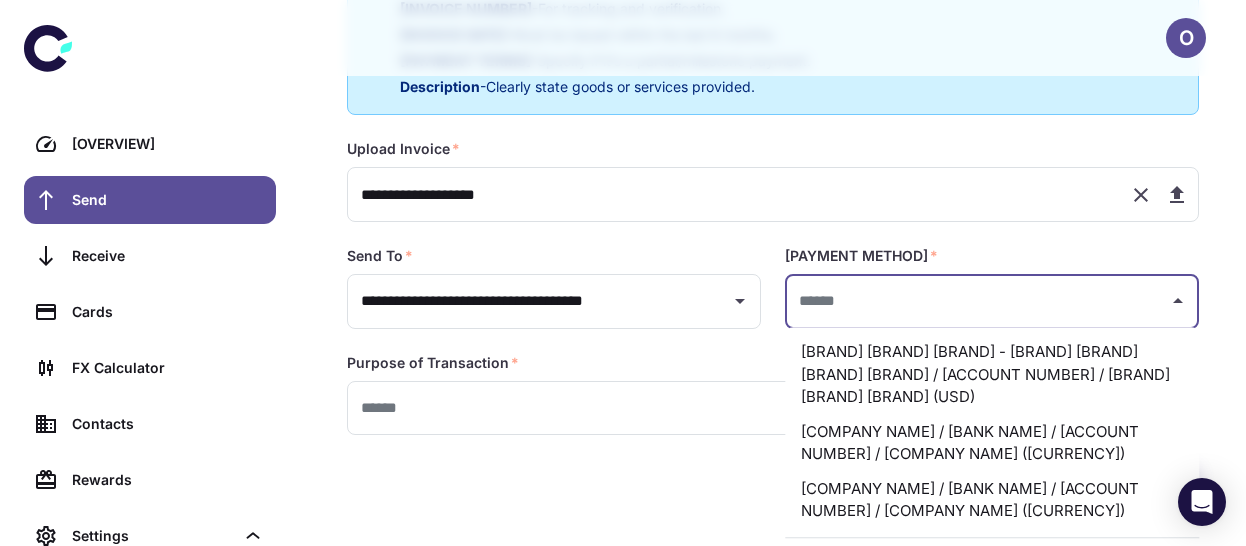 click on "[BRAND] [BRAND] [BRAND] - [BRAND] [BRAND] [BRAND] [BRAND] / [ACCOUNT NUMBER] / [BRAND] [BRAND] [BRAND] (USD)" at bounding box center [992, 375] 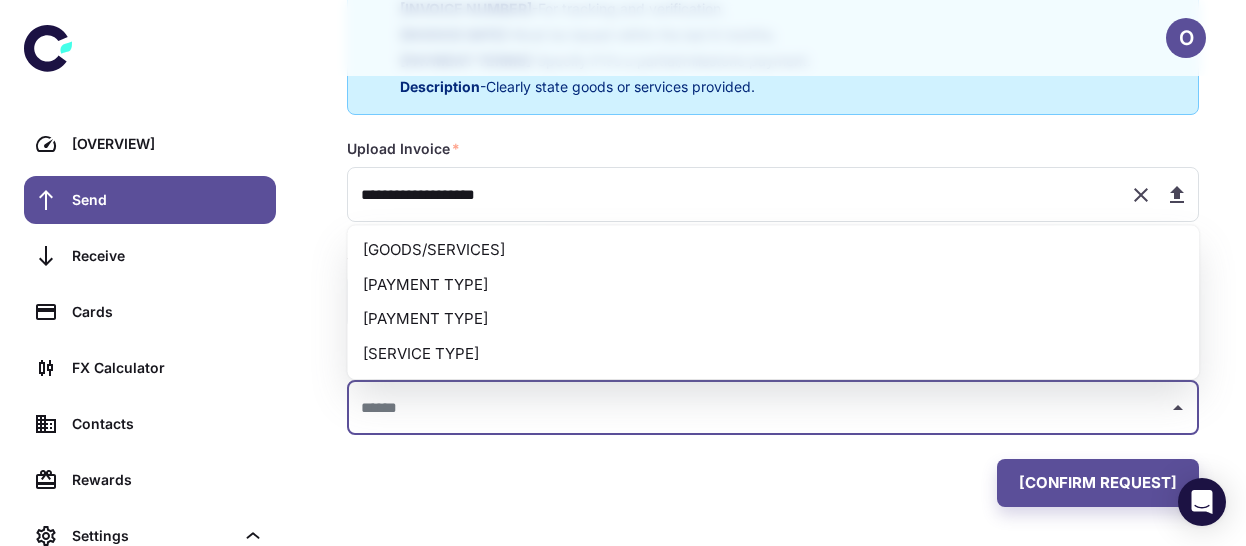 click at bounding box center [758, 408] 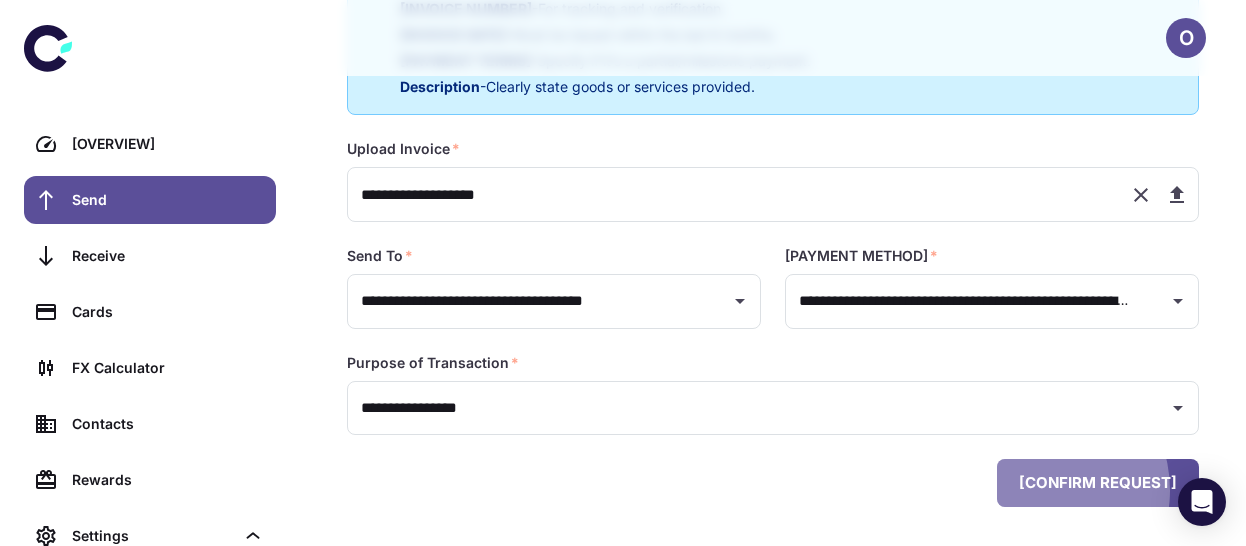 click on "[CONFIRM REQUEST]" at bounding box center [1098, 483] 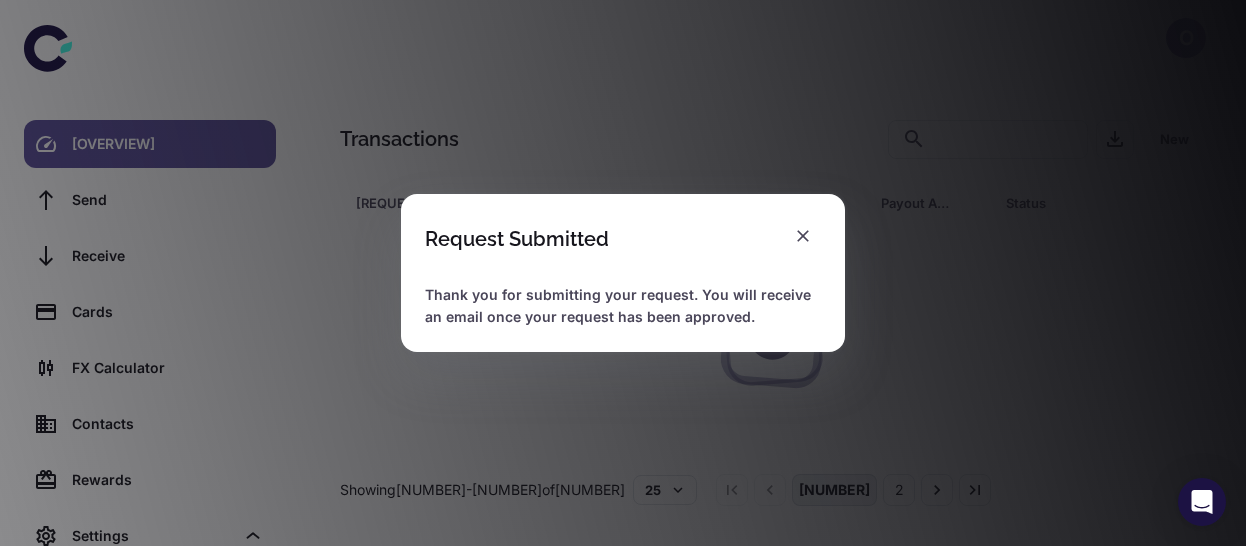 scroll, scrollTop: 0, scrollLeft: 0, axis: both 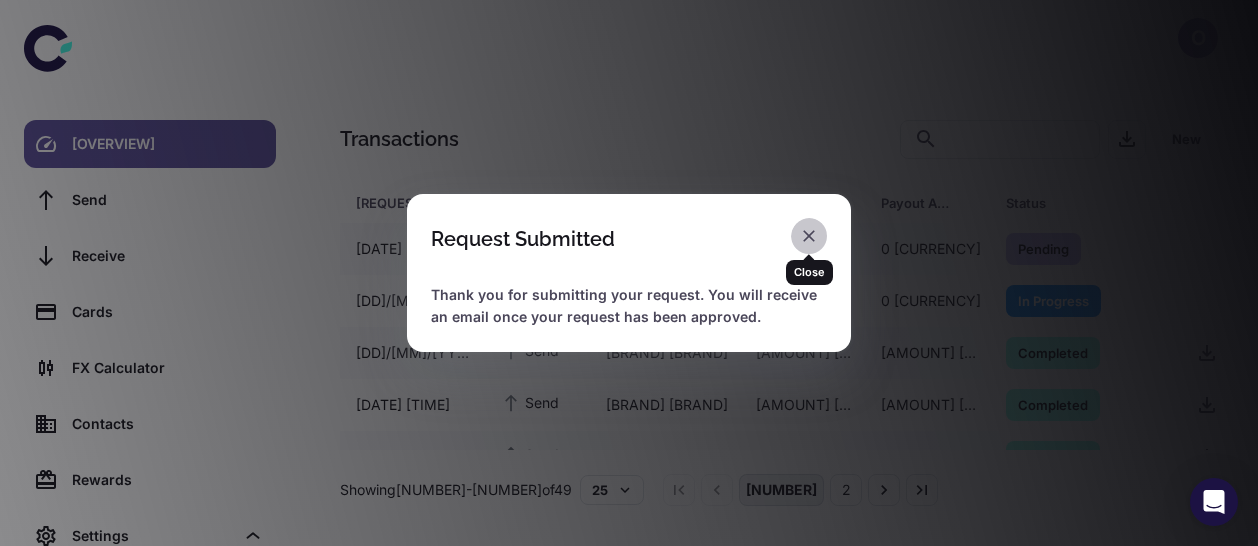 click at bounding box center [809, 236] 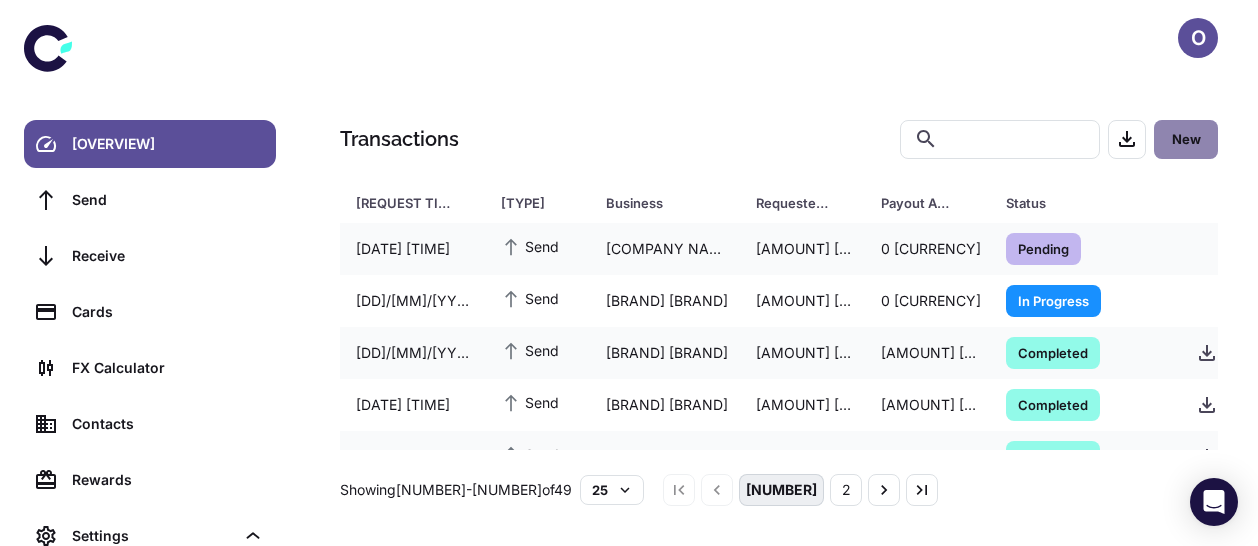 click on "New" at bounding box center [1186, 139] 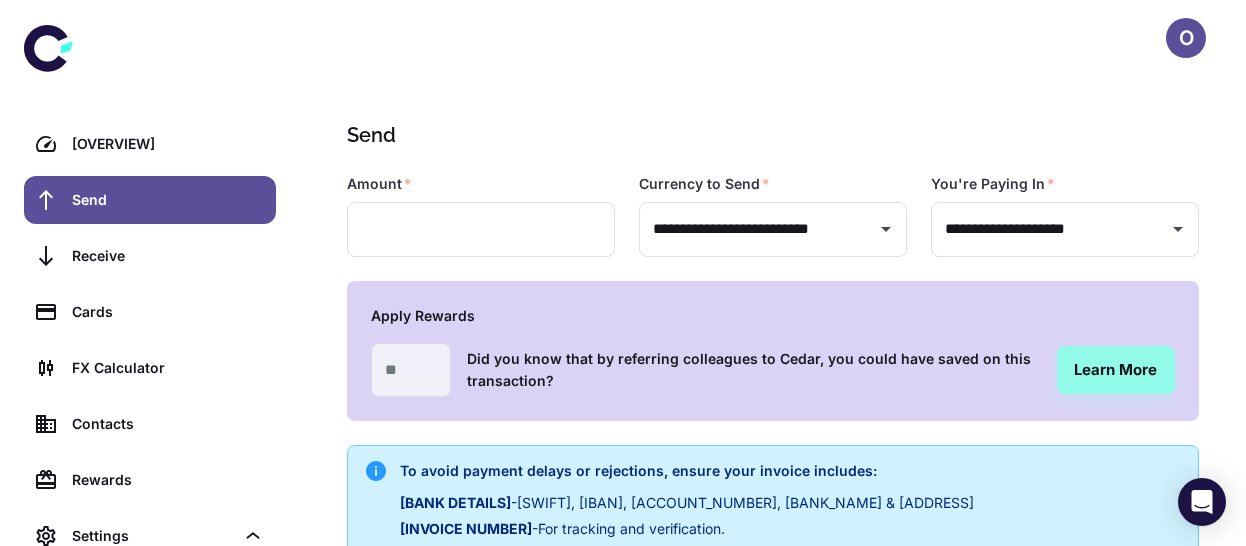 scroll, scrollTop: 478, scrollLeft: 0, axis: vertical 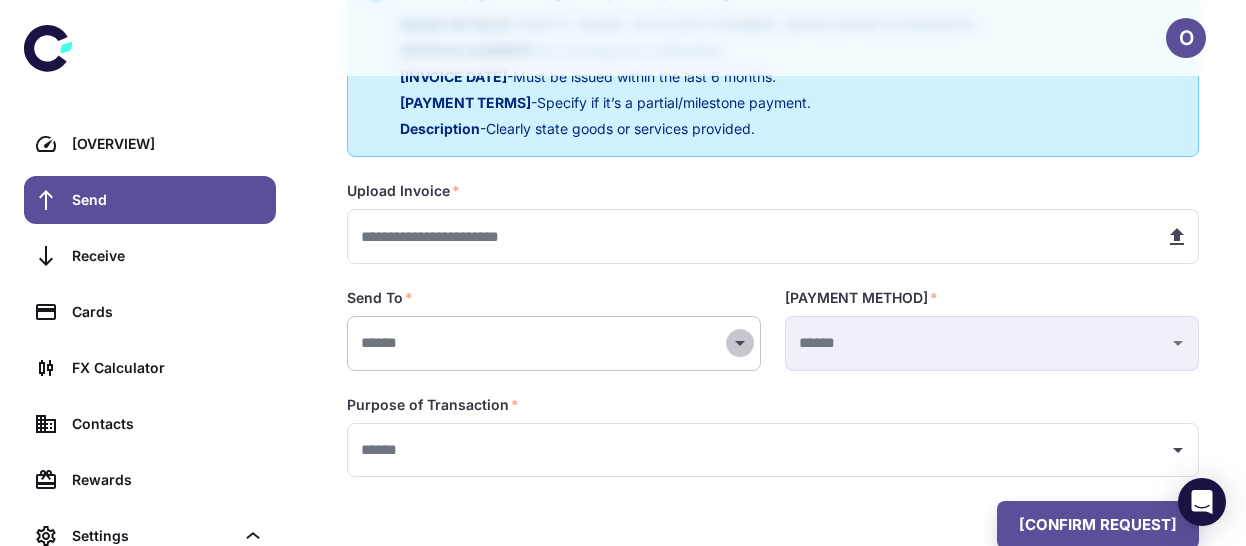 click at bounding box center (740, 343) 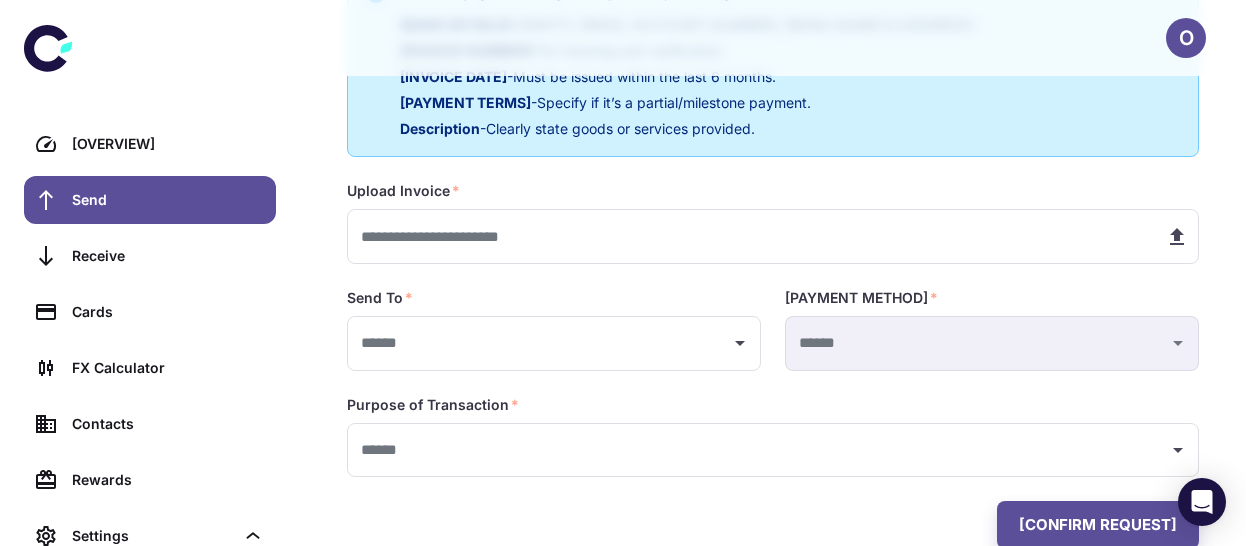 click on "Send To   *" at bounding box center [554, 298] 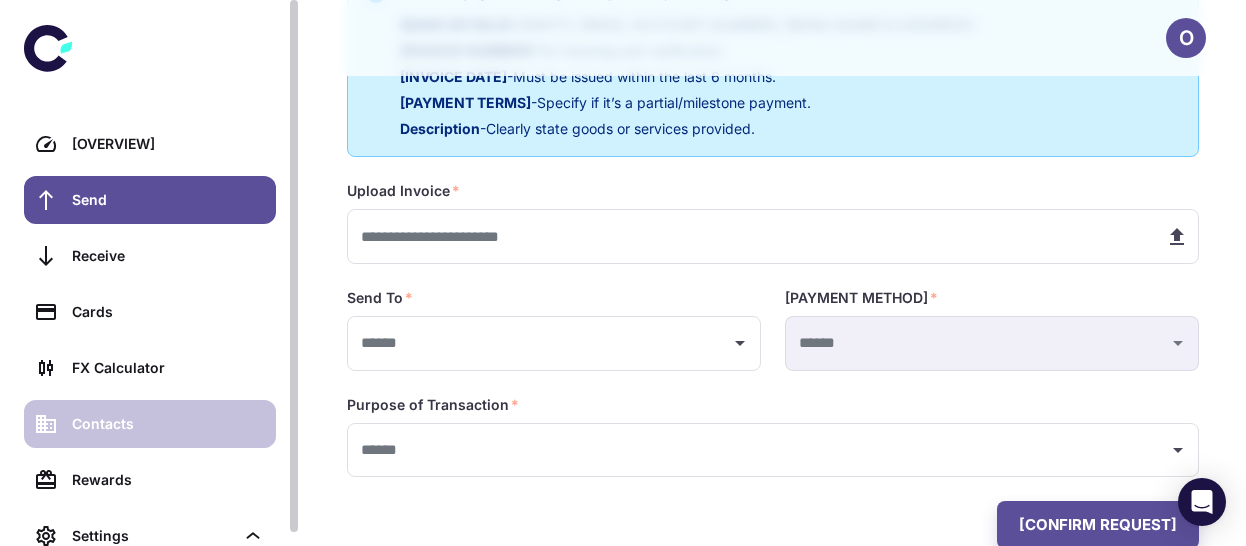 click on "Contacts" at bounding box center (150, 424) 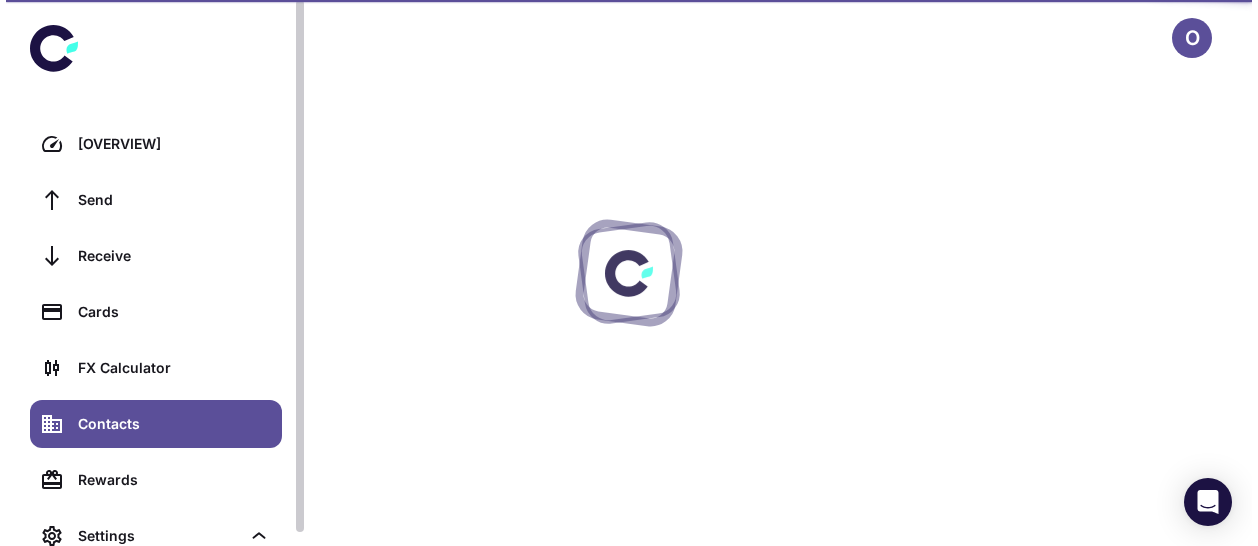 scroll, scrollTop: 0, scrollLeft: 0, axis: both 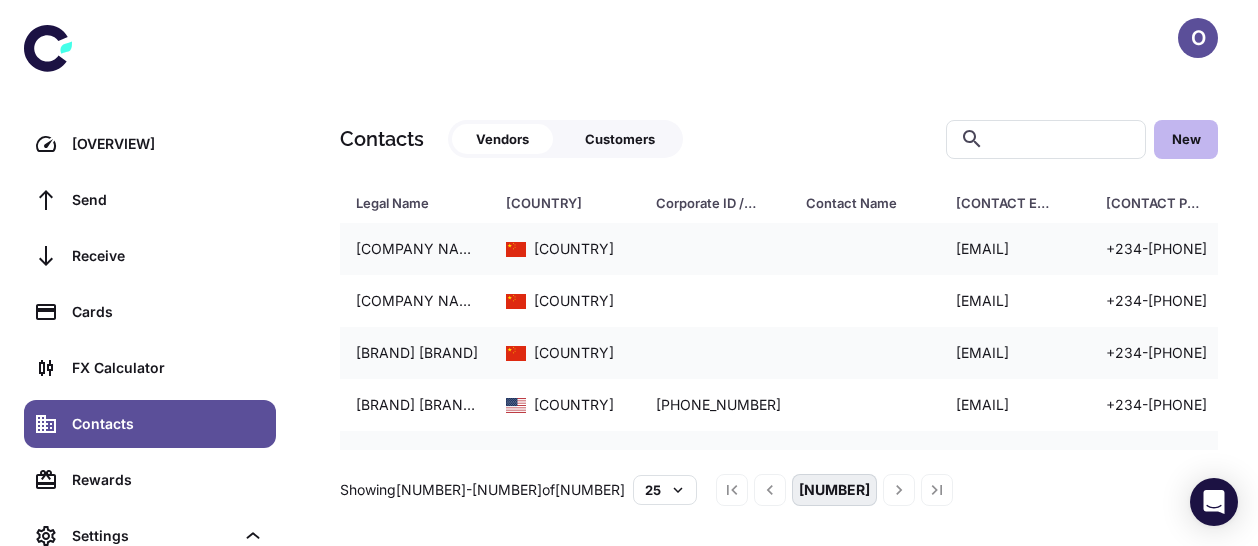 click on "New" at bounding box center (1186, 139) 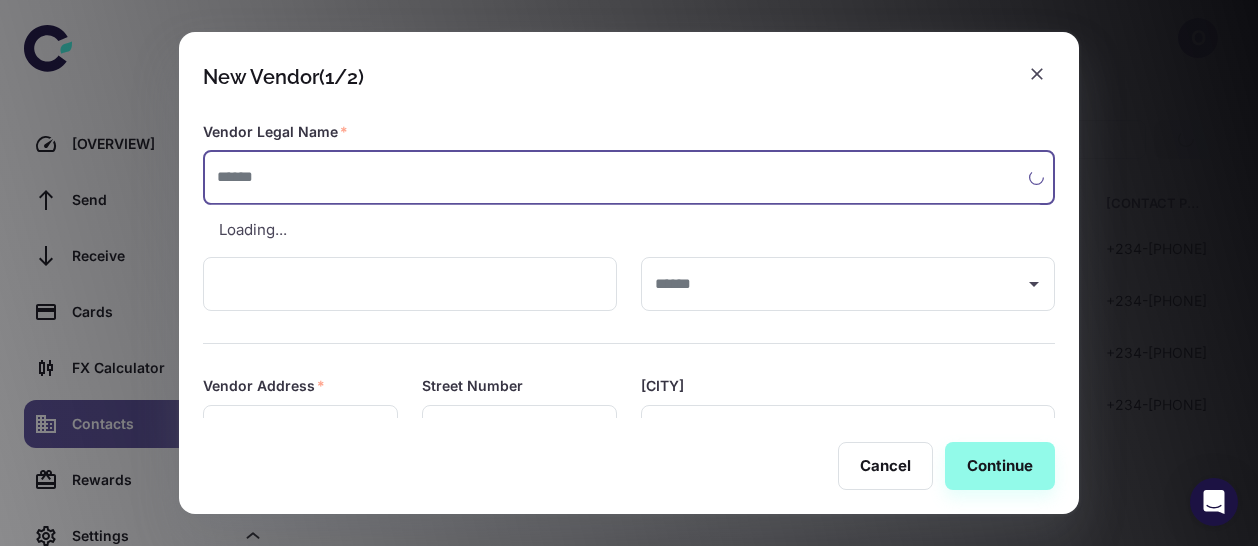 click at bounding box center [616, 177] 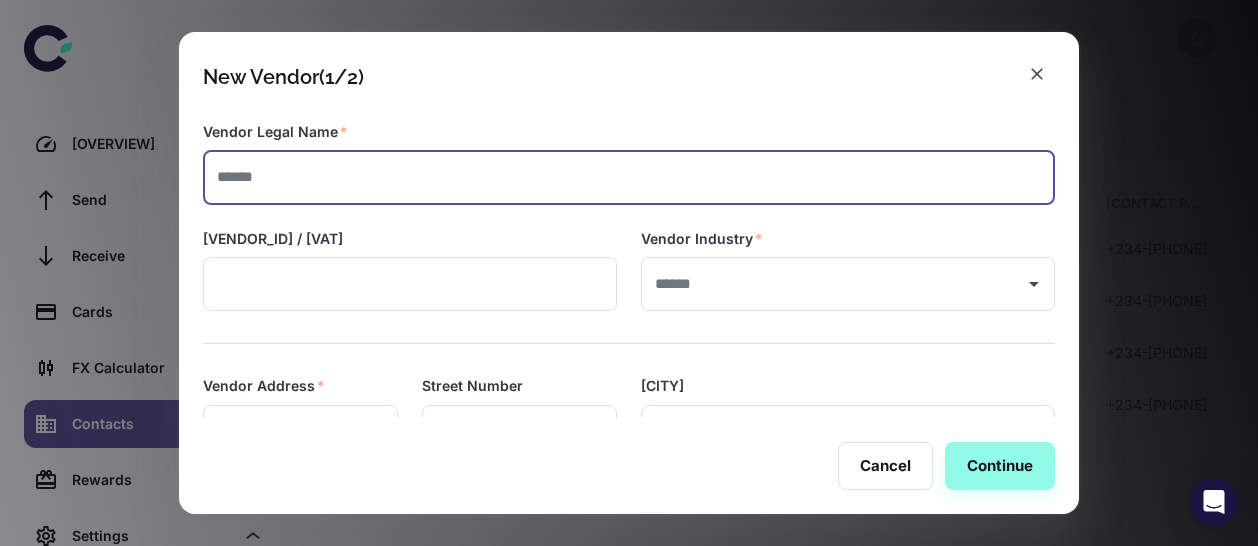 paste on "**********" 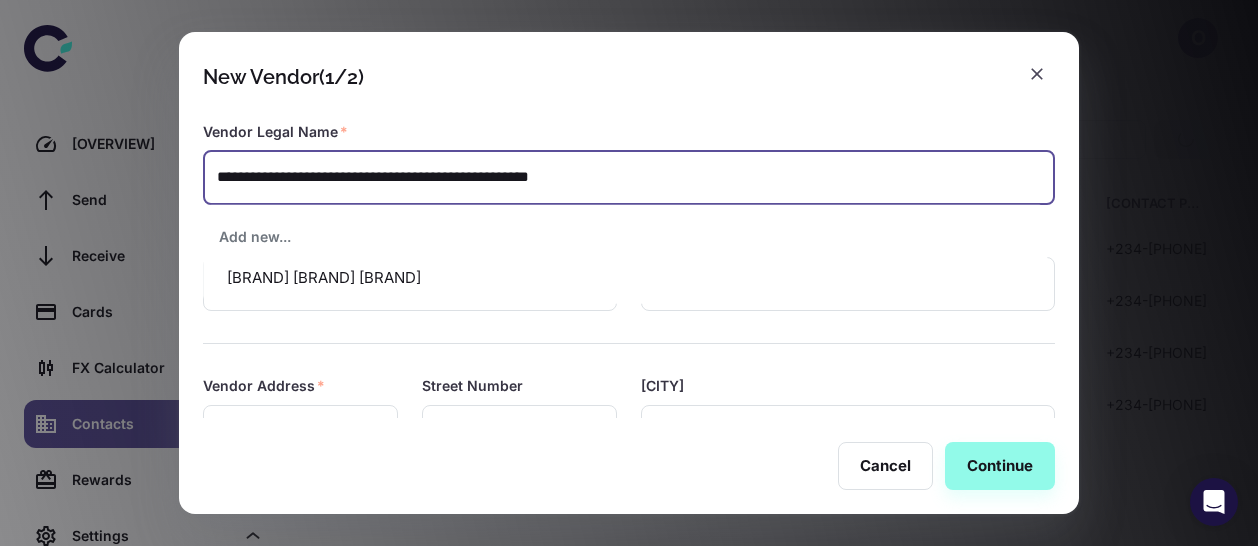 click on "[BRAND] [BRAND] [BRAND]" at bounding box center (625, 278) 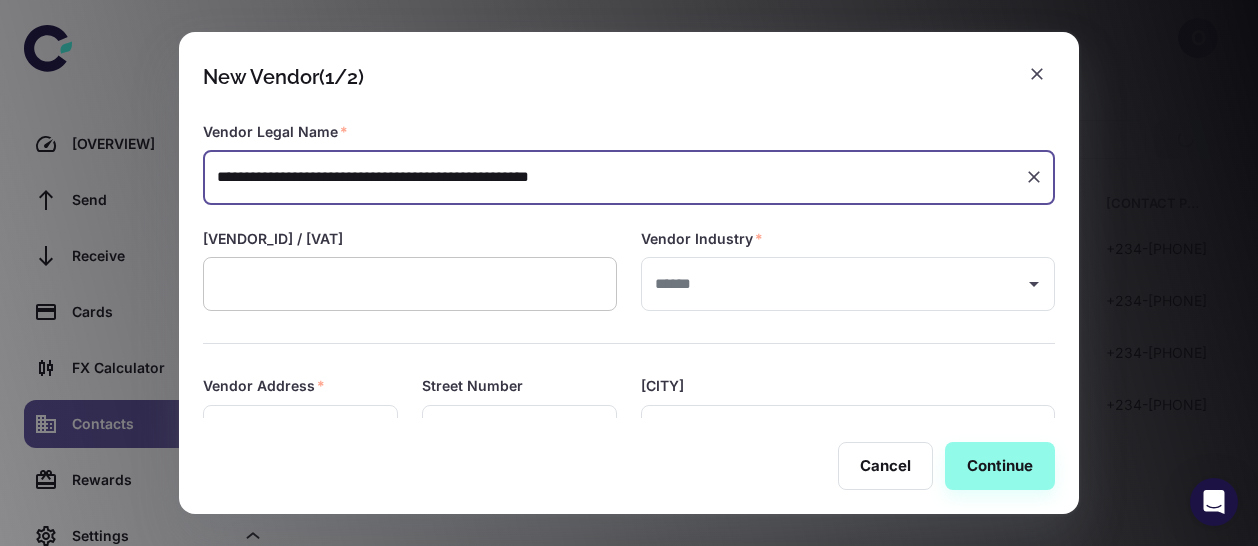 type on "**********" 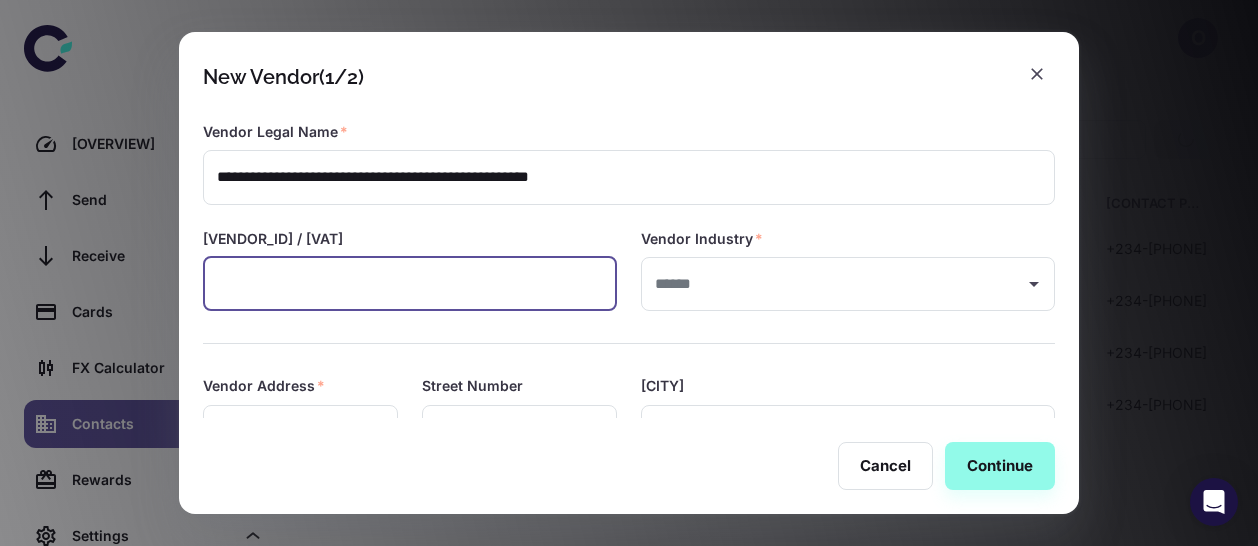 click at bounding box center [410, 284] 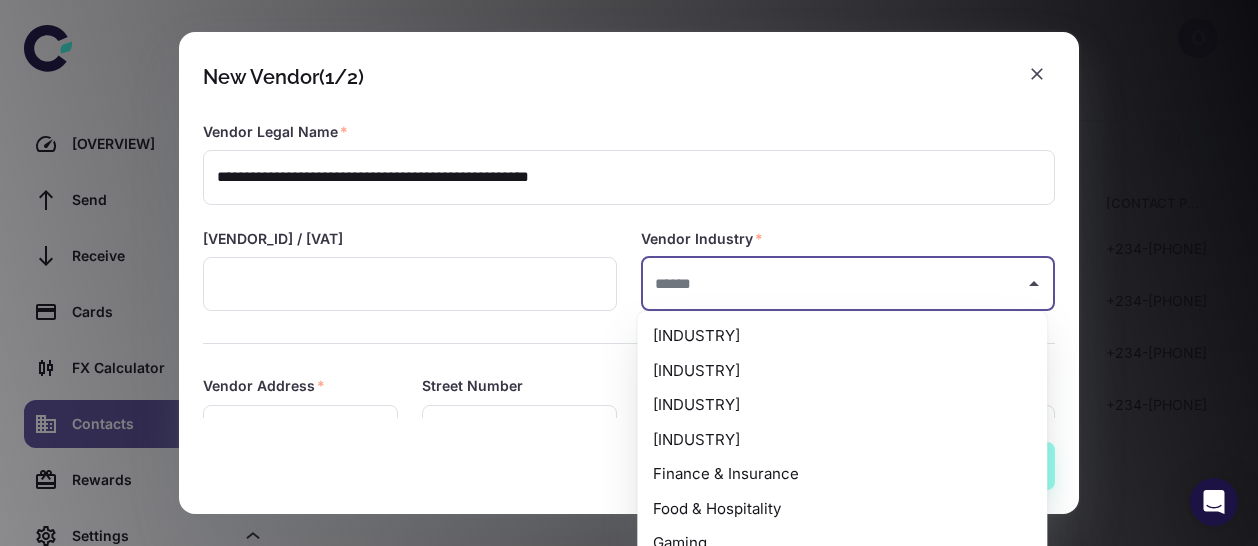 click at bounding box center [833, 284] 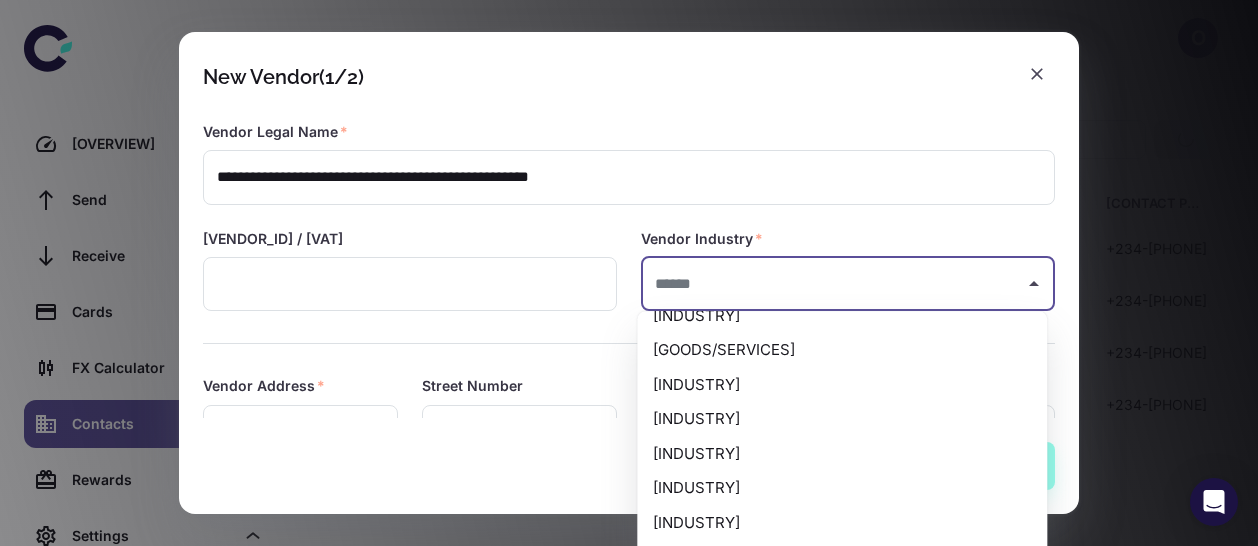 click at bounding box center (833, 284) 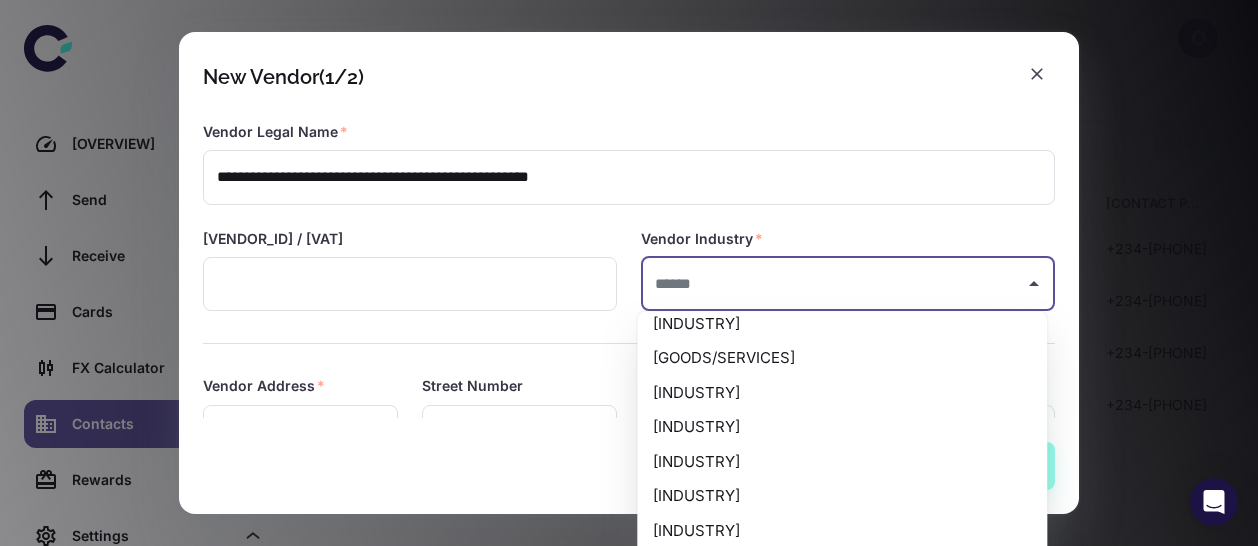 scroll, scrollTop: 262, scrollLeft: 0, axis: vertical 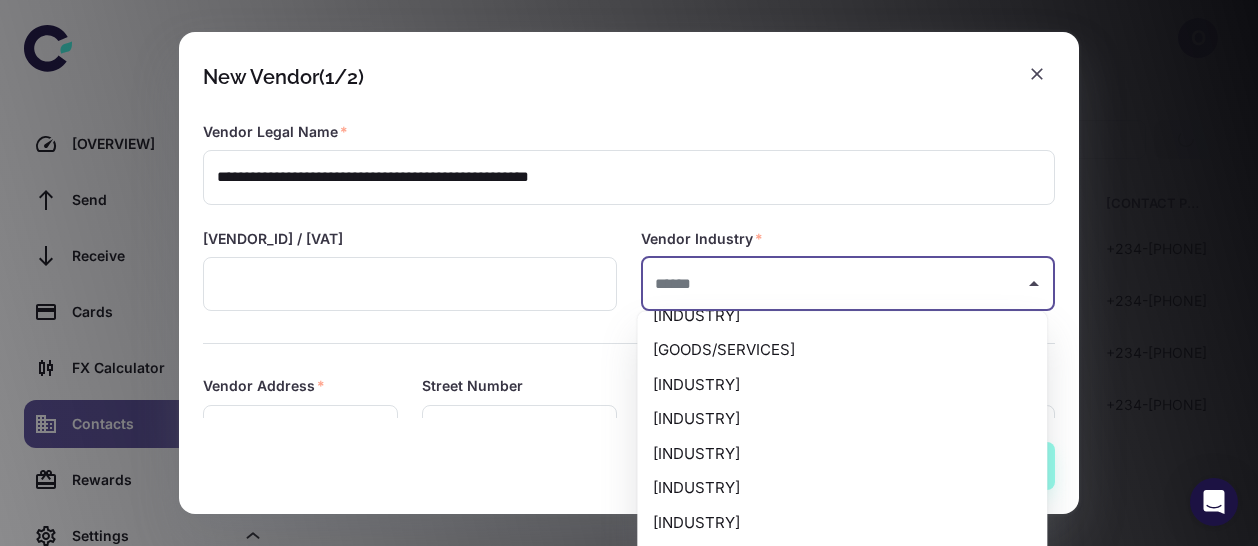 click on "[INDUSTRY]" at bounding box center [842, 454] 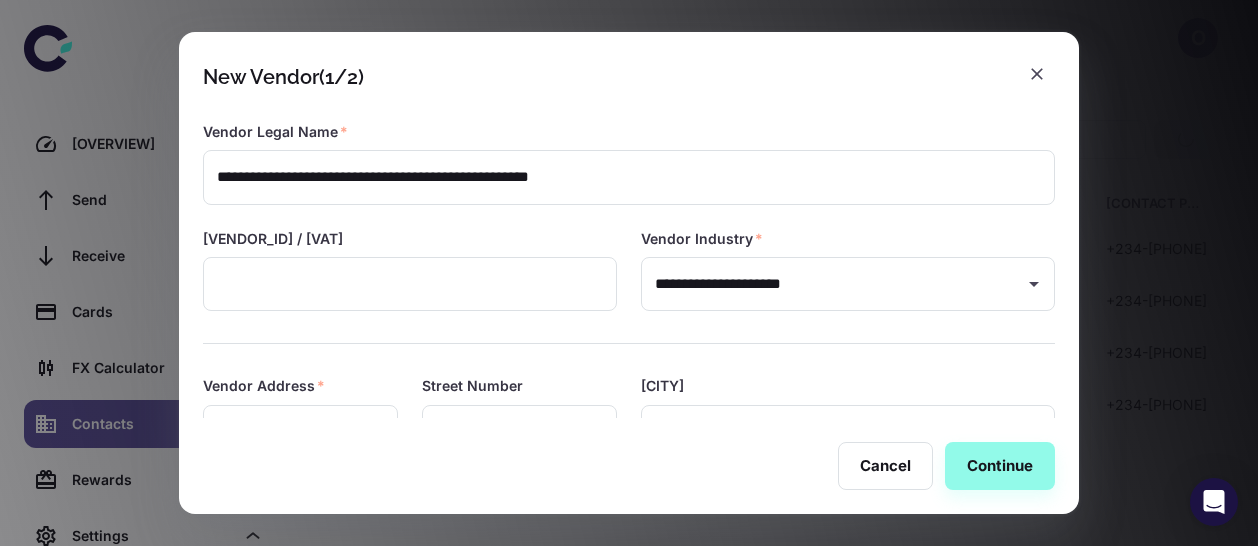 scroll, scrollTop: 280, scrollLeft: 0, axis: vertical 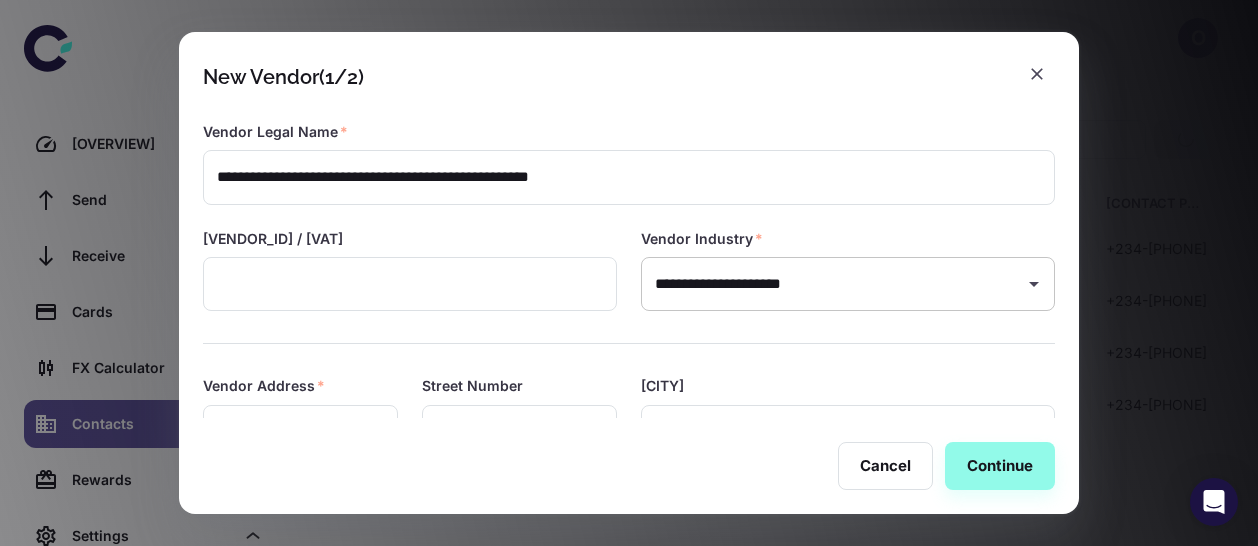 click at bounding box center [1034, 284] 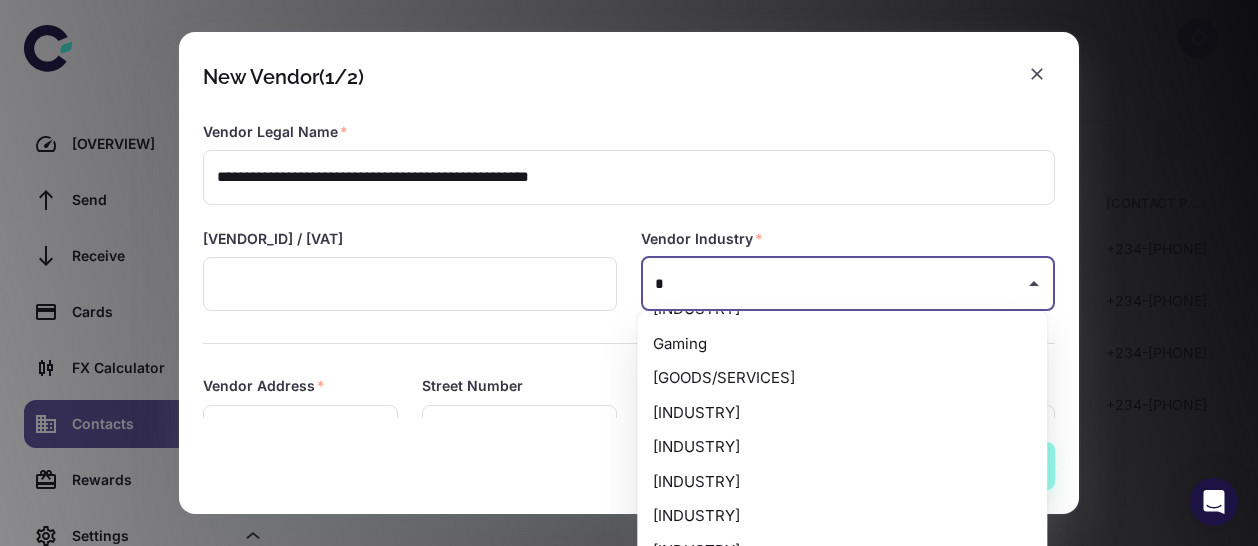 scroll, scrollTop: 0, scrollLeft: 0, axis: both 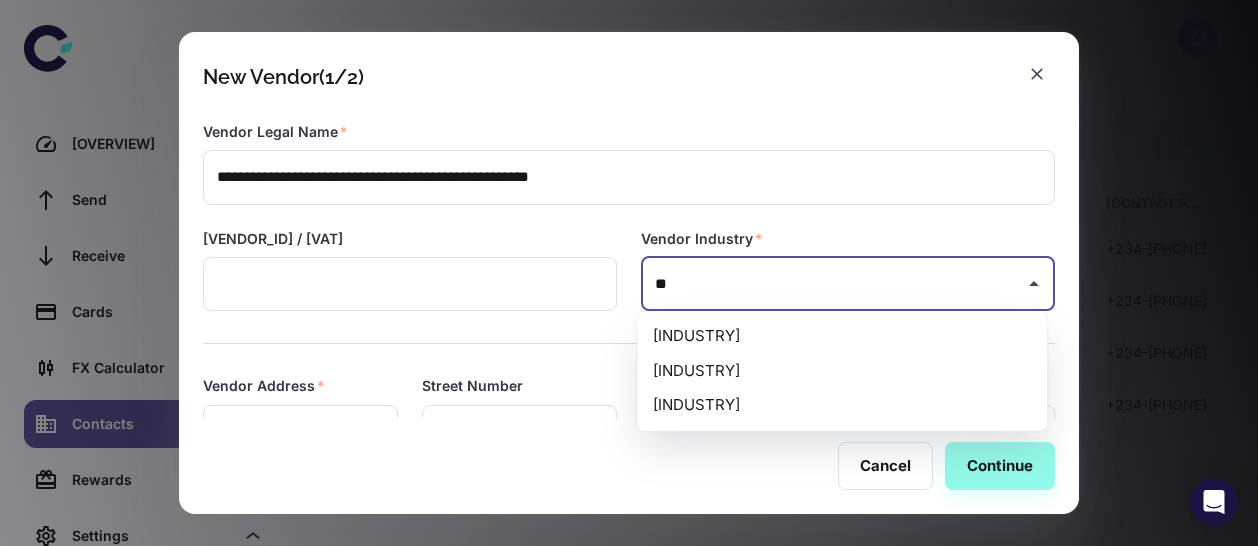 click on "[INDUSTRY]" at bounding box center [842, 405] 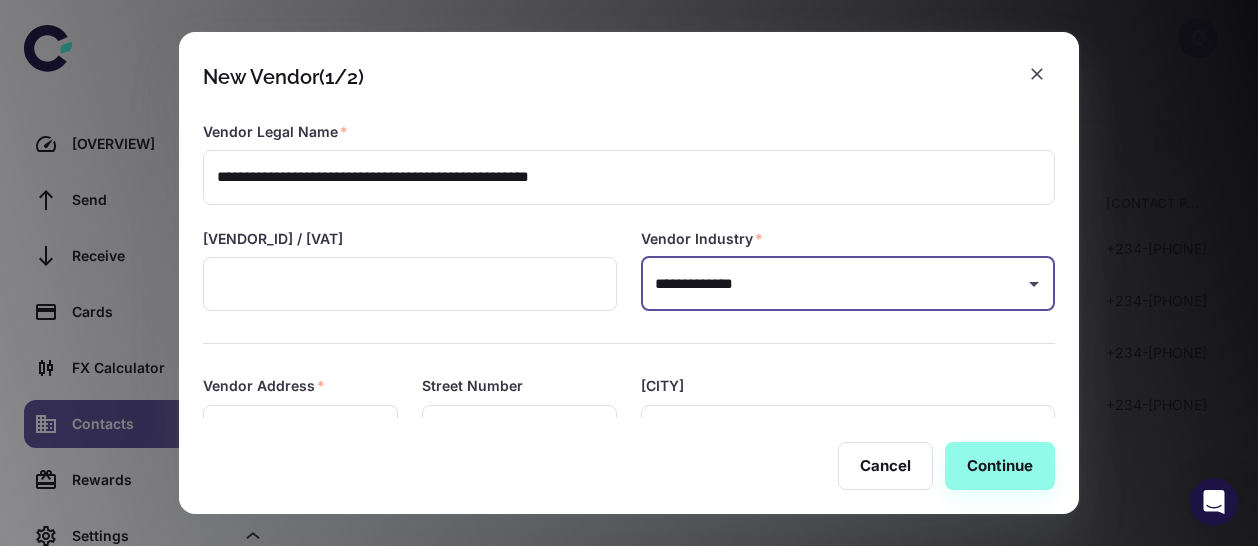 type on "**********" 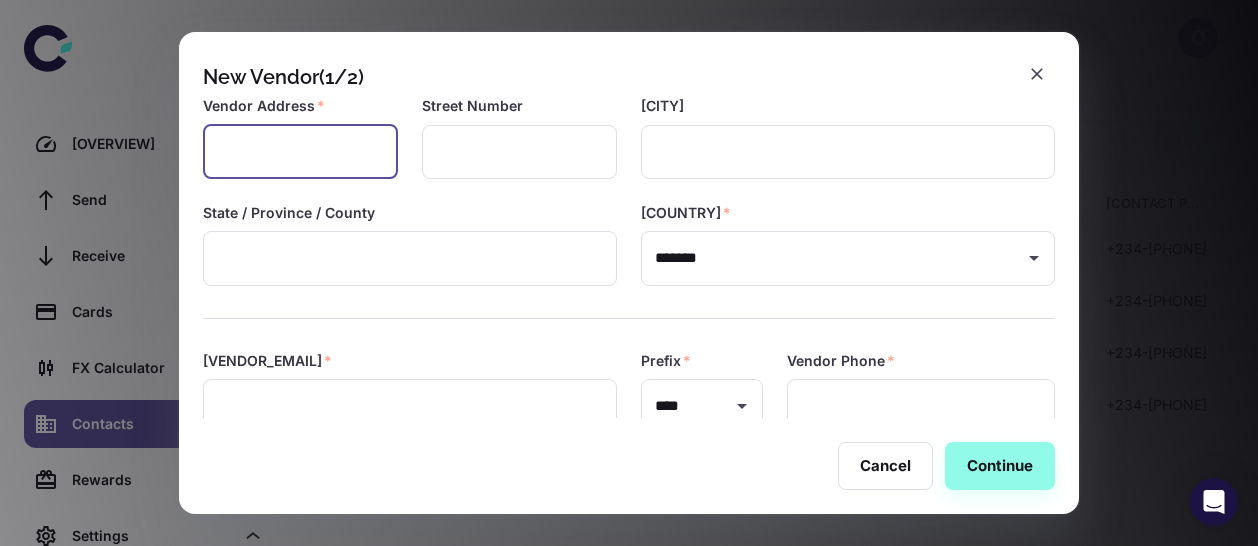 click at bounding box center (300, 152) 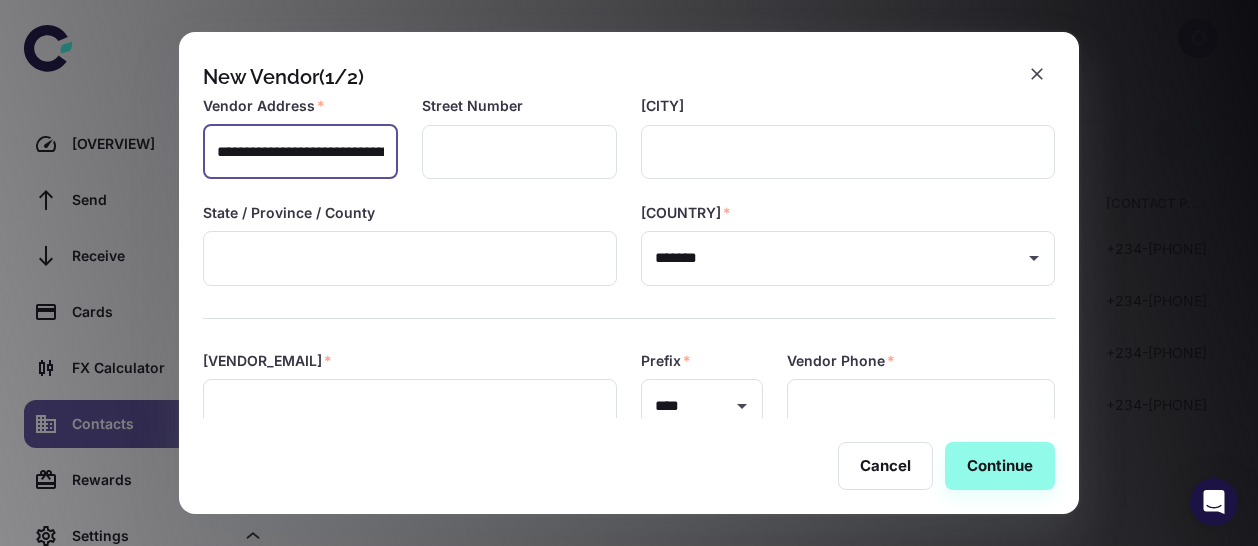 scroll, scrollTop: 0, scrollLeft: 211, axis: horizontal 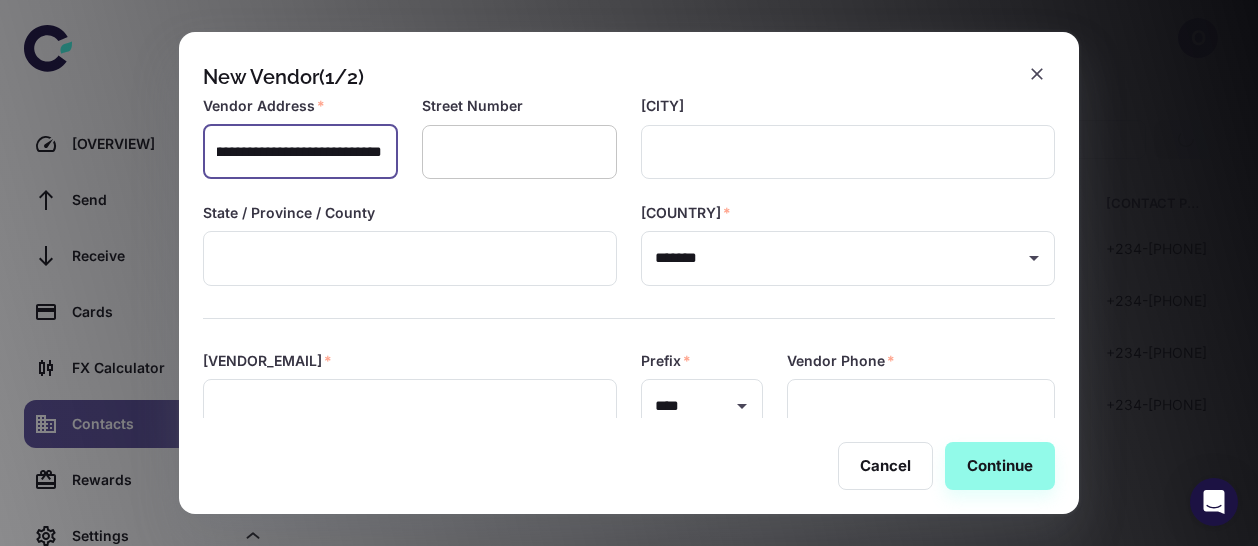 type on "**********" 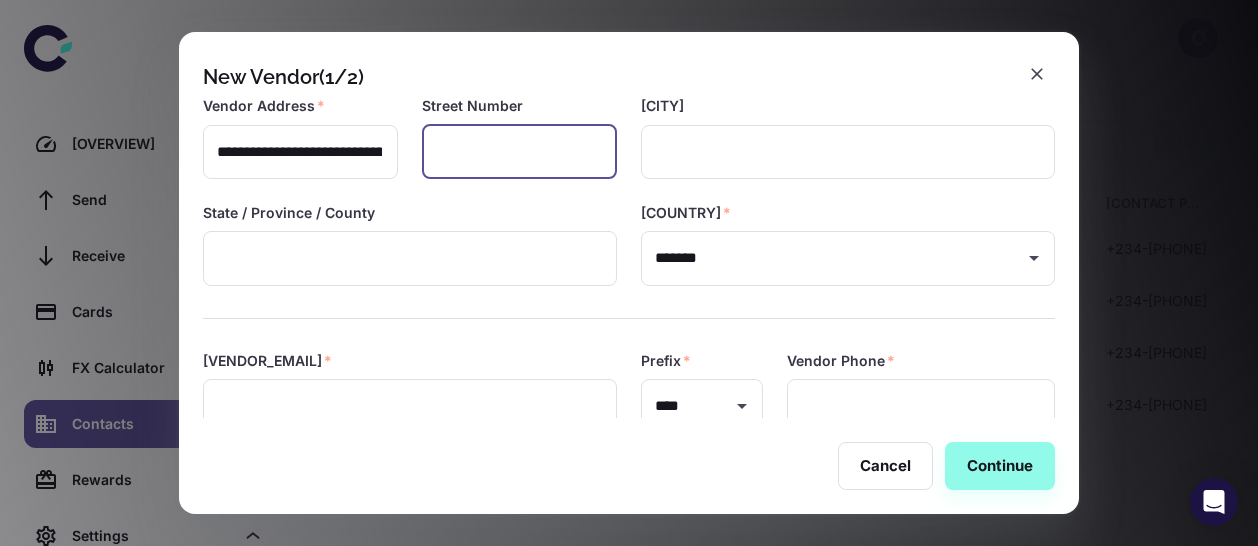click at bounding box center (519, 152) 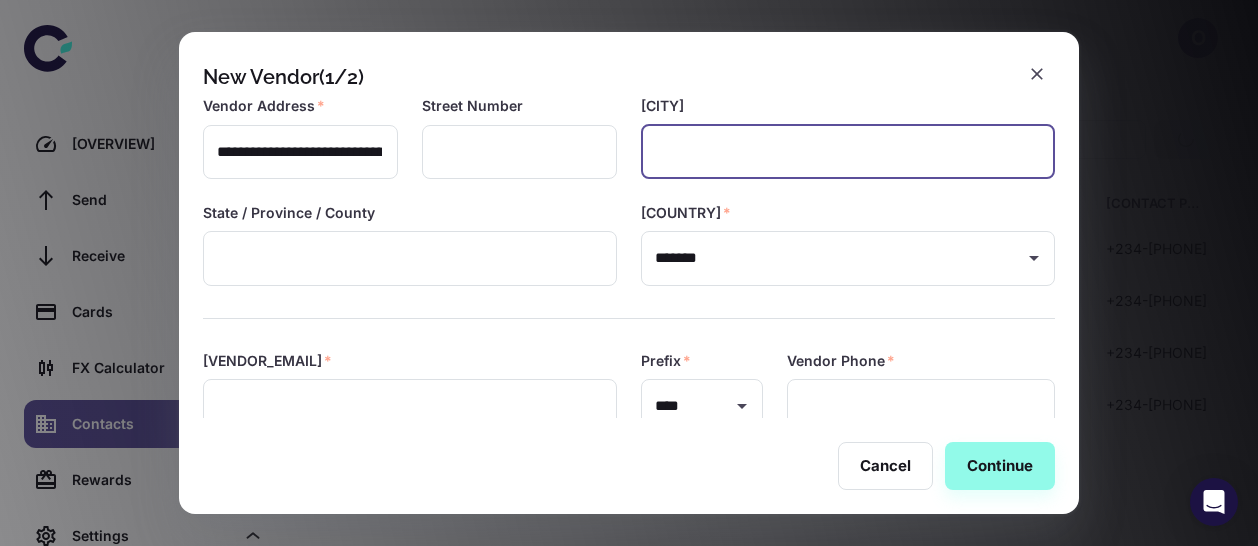 click at bounding box center (848, 152) 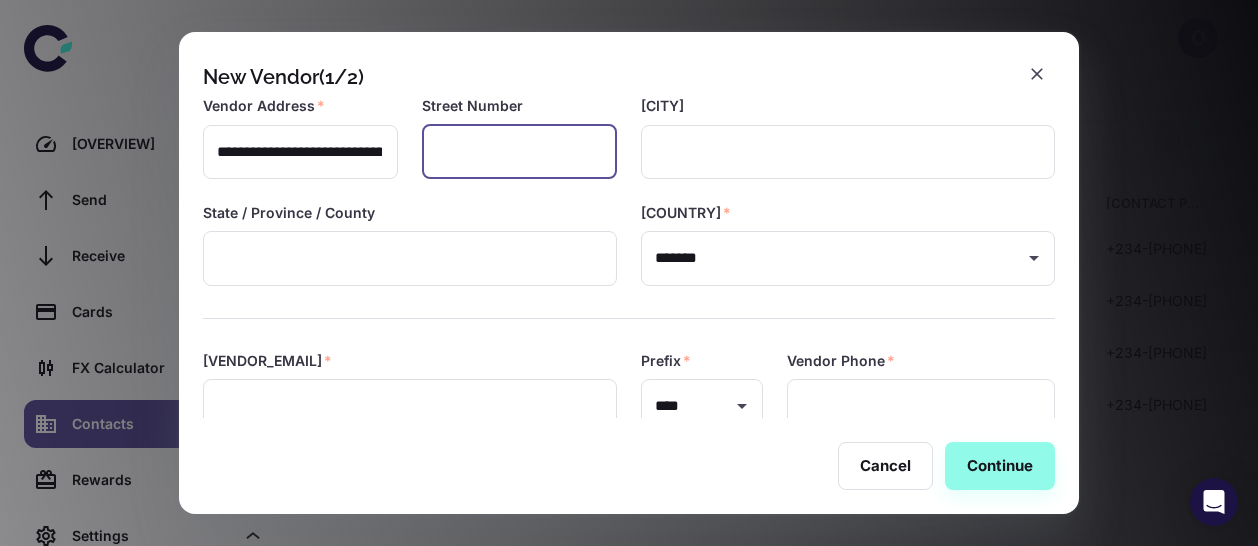 click at bounding box center [519, 152] 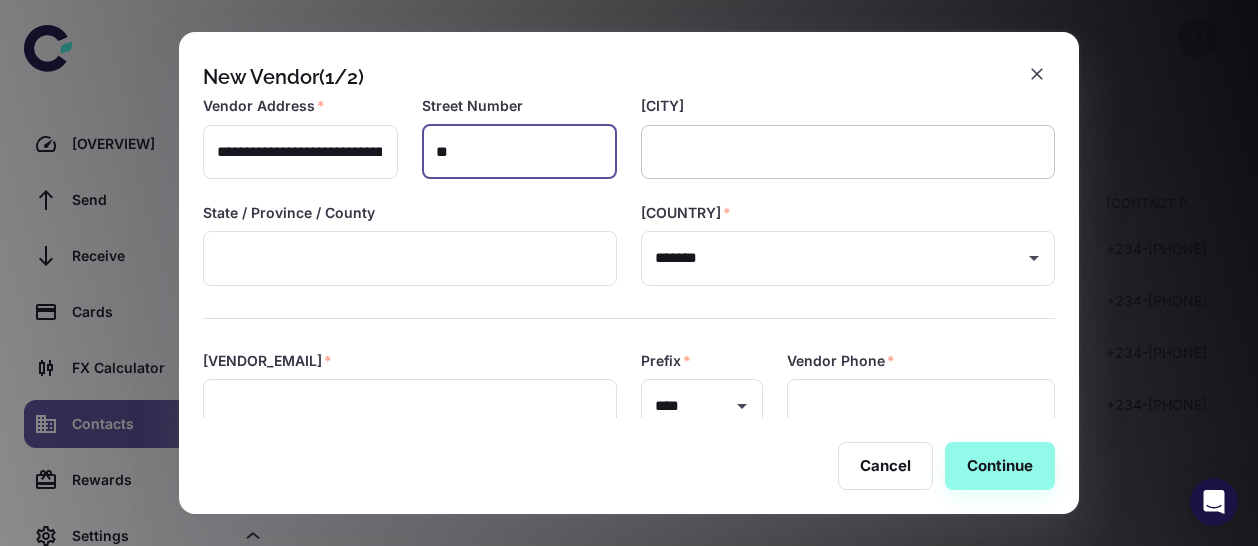 type on "**" 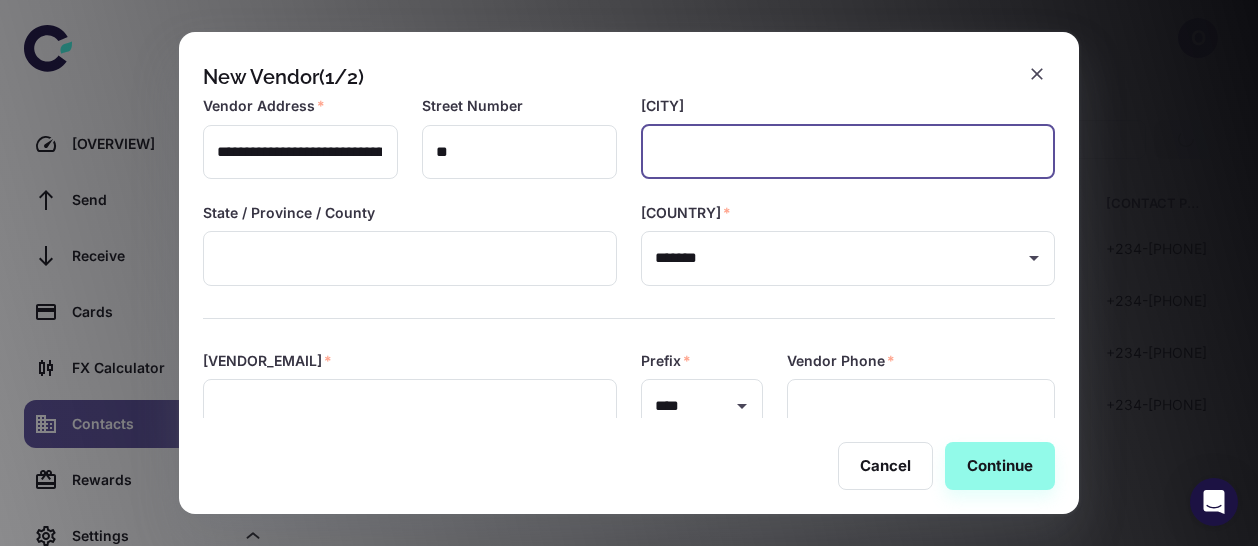 click at bounding box center [848, 152] 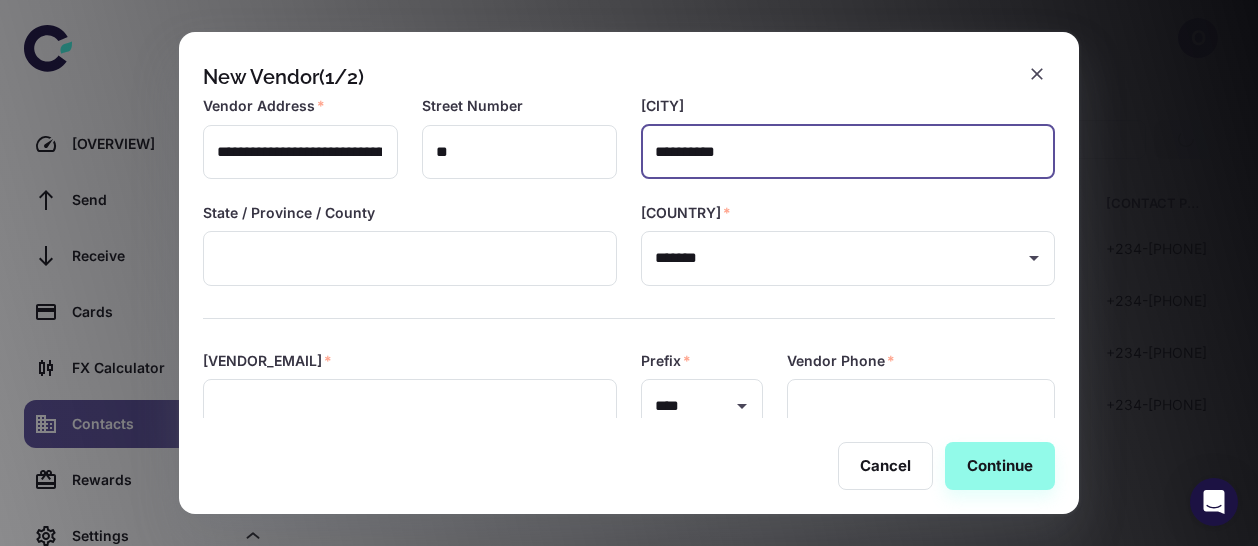 click on "**********" at bounding box center (848, 152) 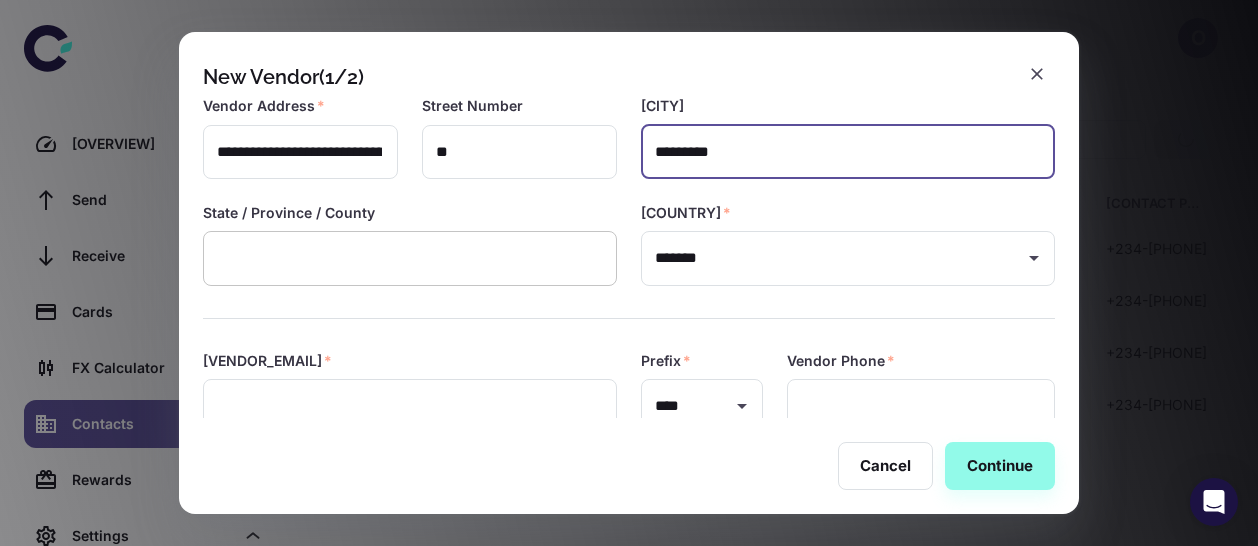 type on "********" 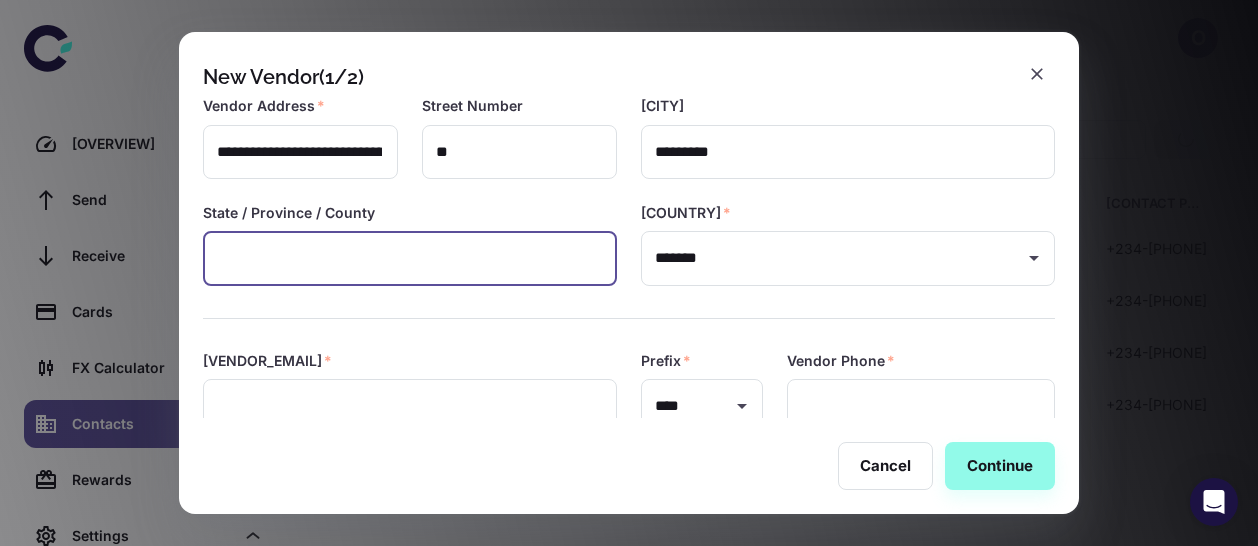 click at bounding box center [410, 258] 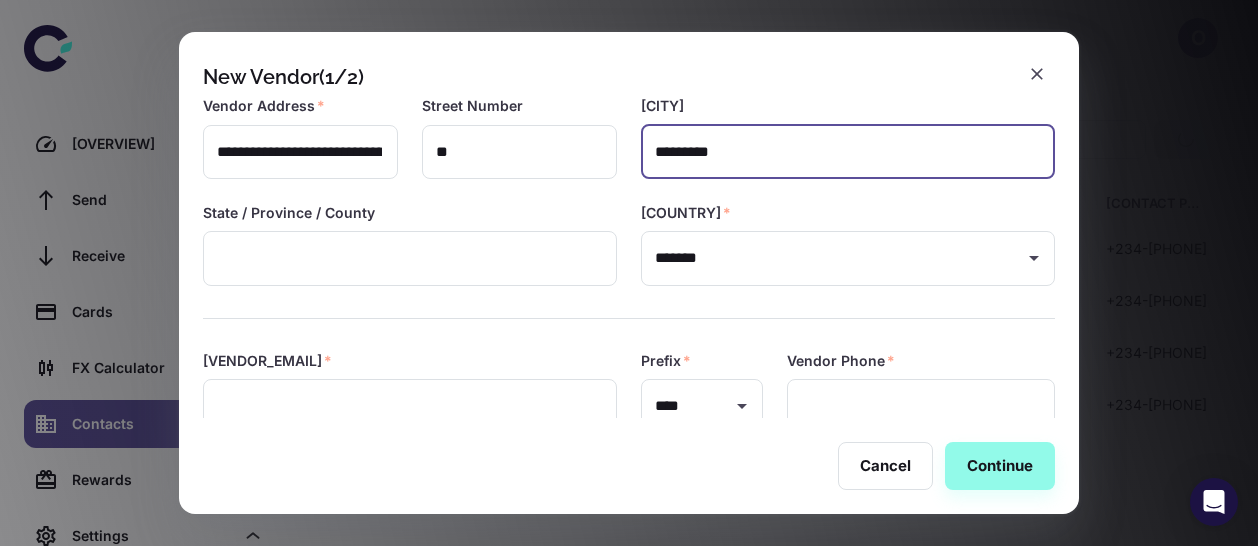click on "********" at bounding box center [848, 152] 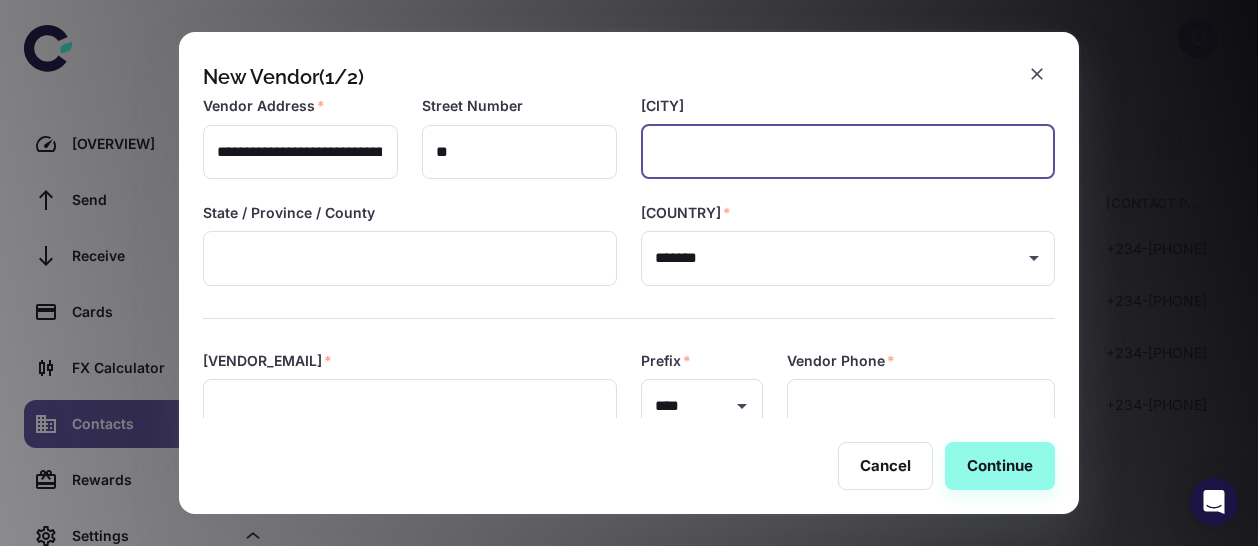 paste on "********" 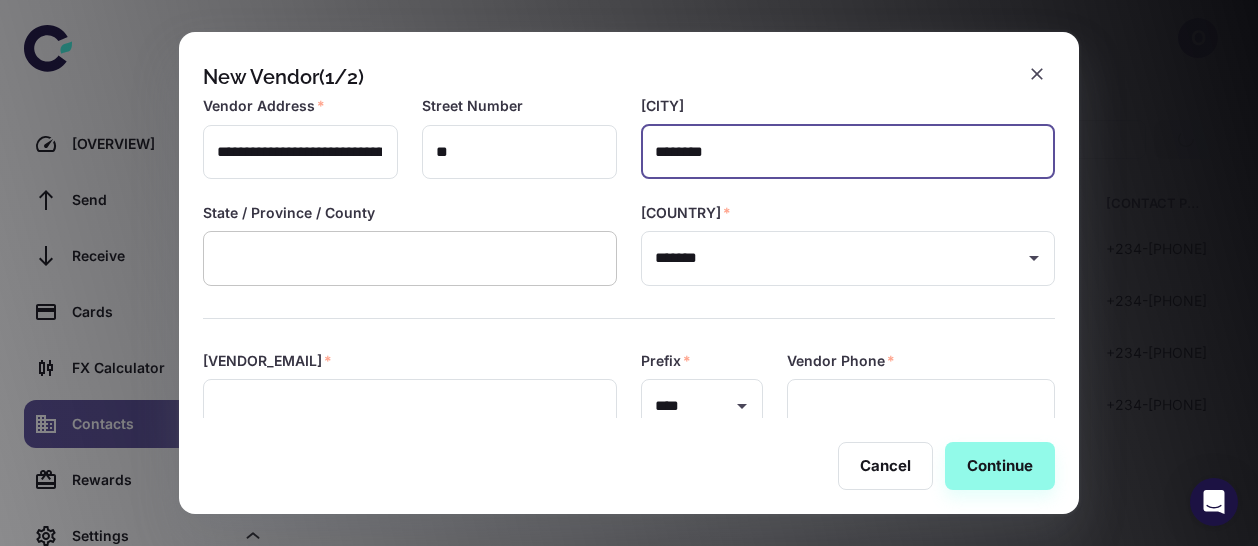 type on "********" 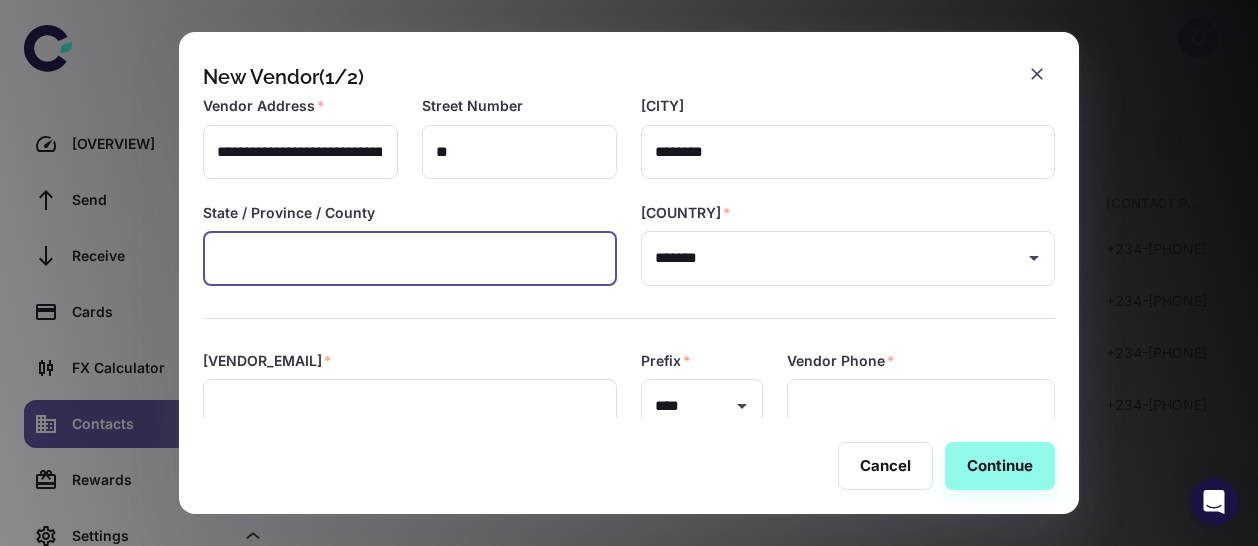 click at bounding box center (410, 258) 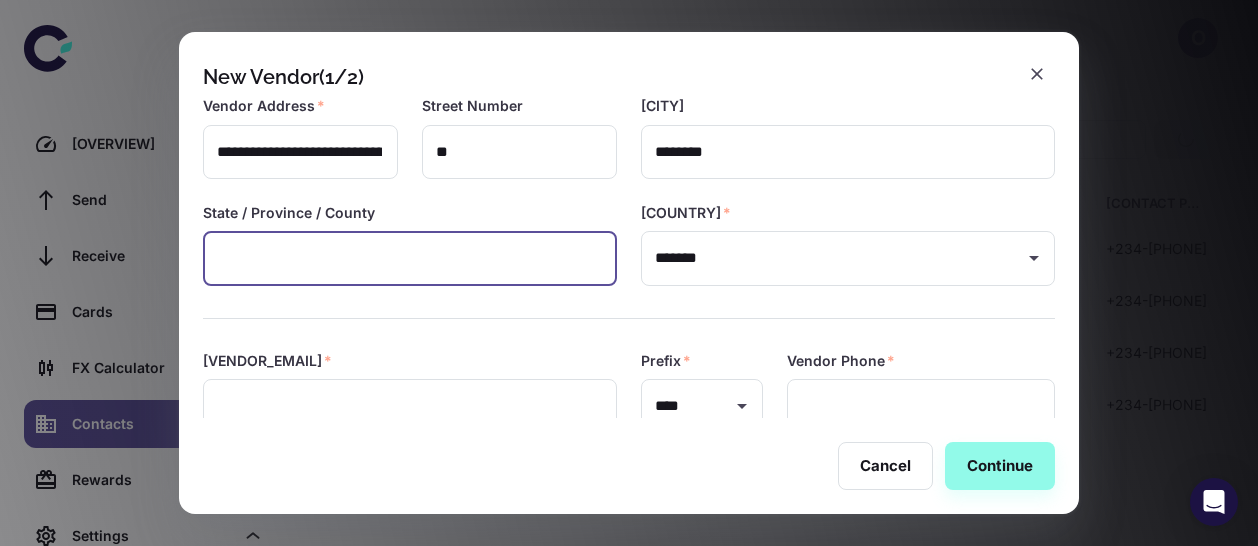 paste on "********" 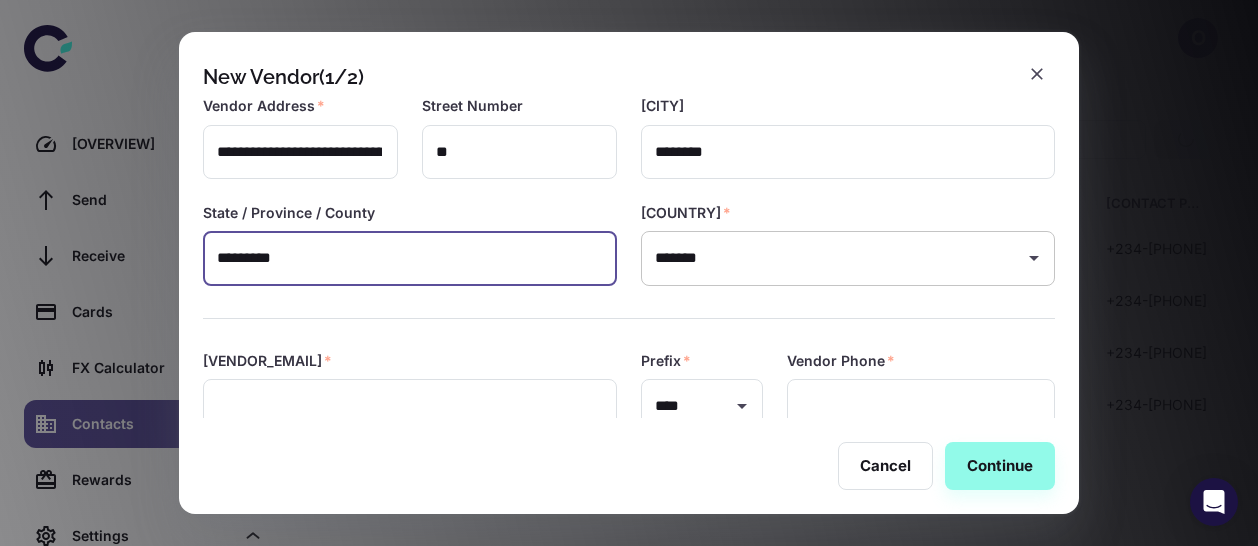 type on "********" 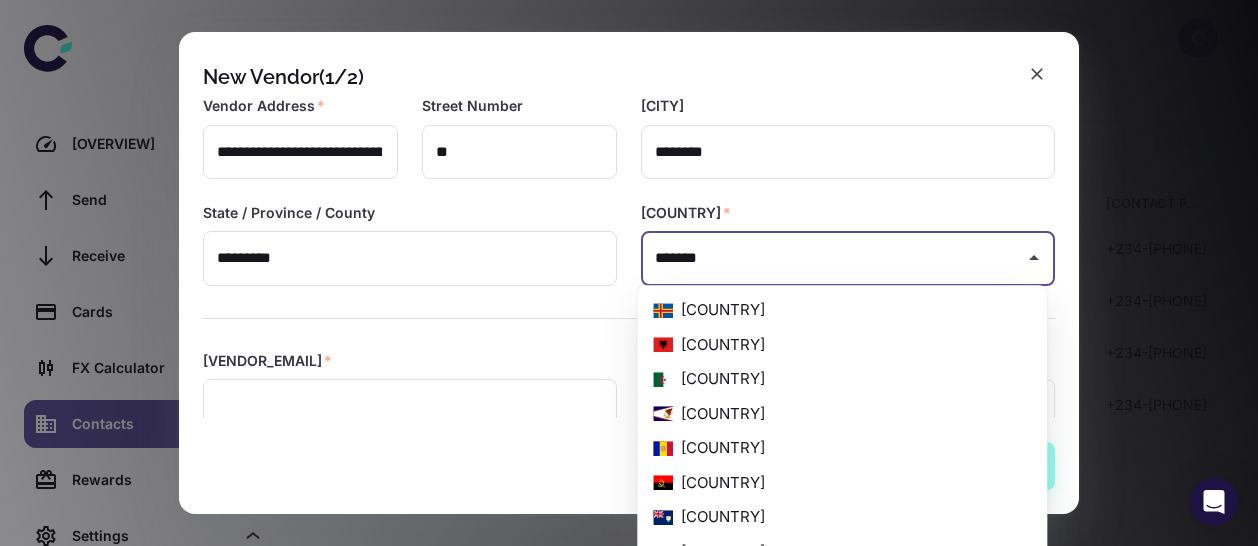 click on "*******" at bounding box center (833, 258) 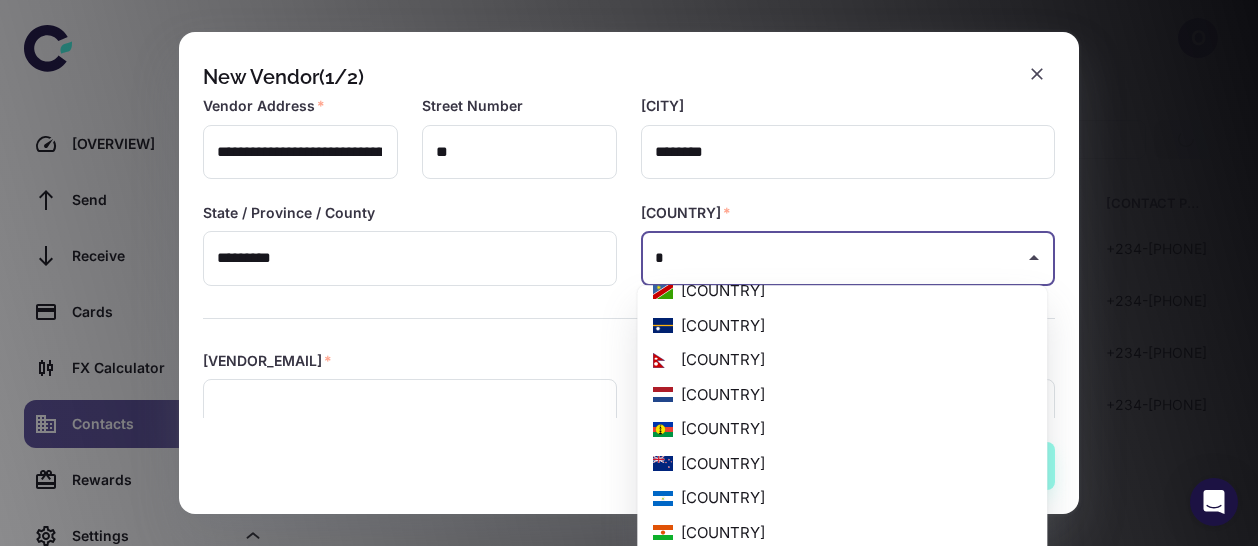scroll, scrollTop: 0, scrollLeft: 0, axis: both 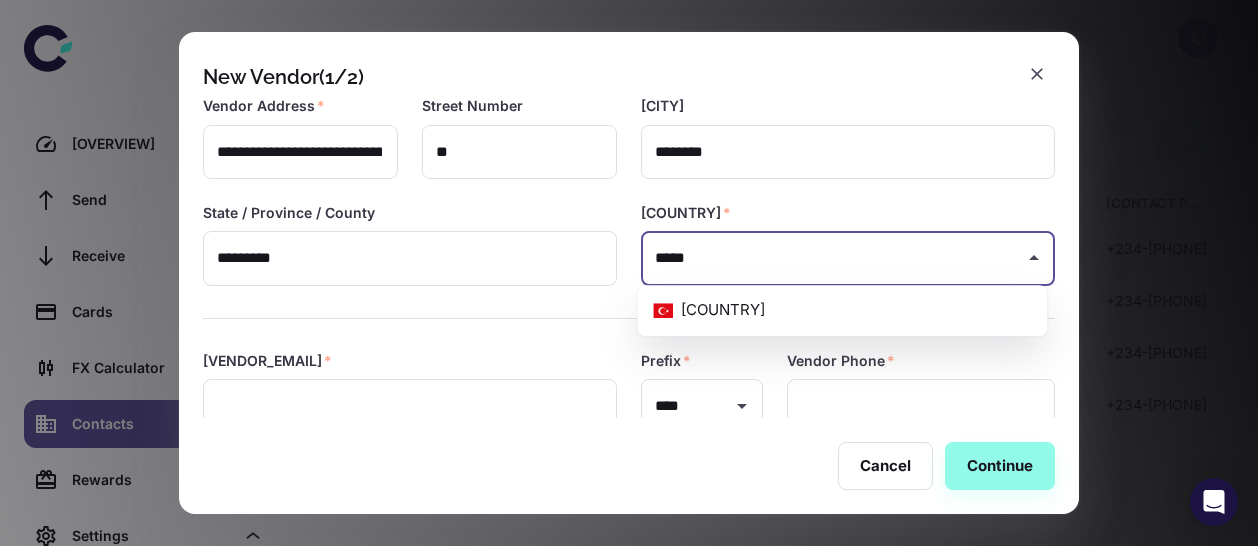 click on "[COUNTRY]" at bounding box center [842, 310] 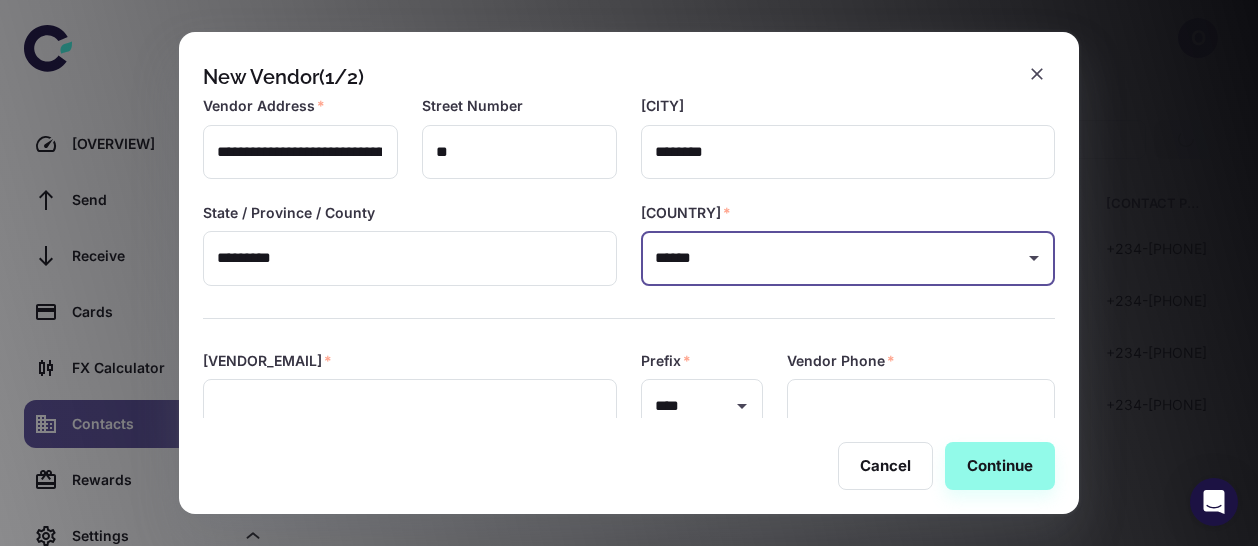 type on "******" 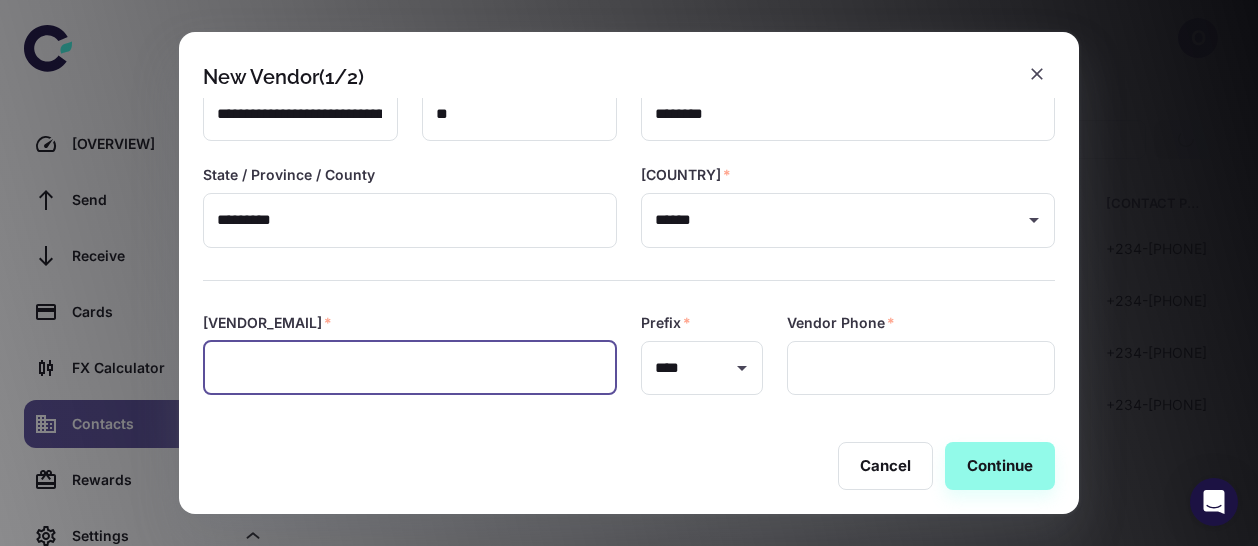 click at bounding box center (410, 368) 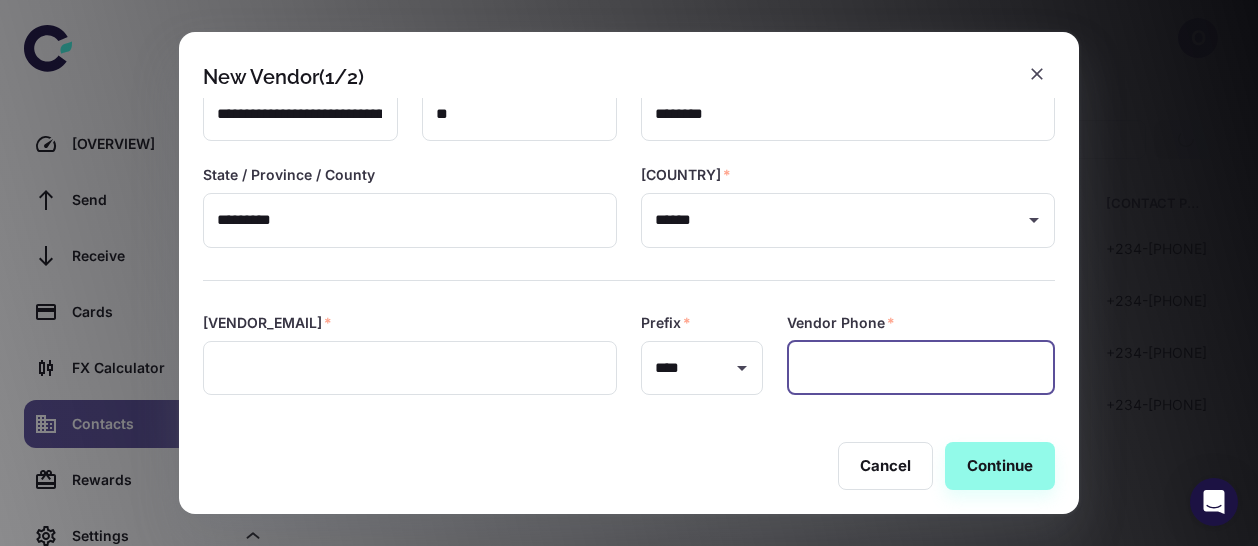 click at bounding box center (921, 368) 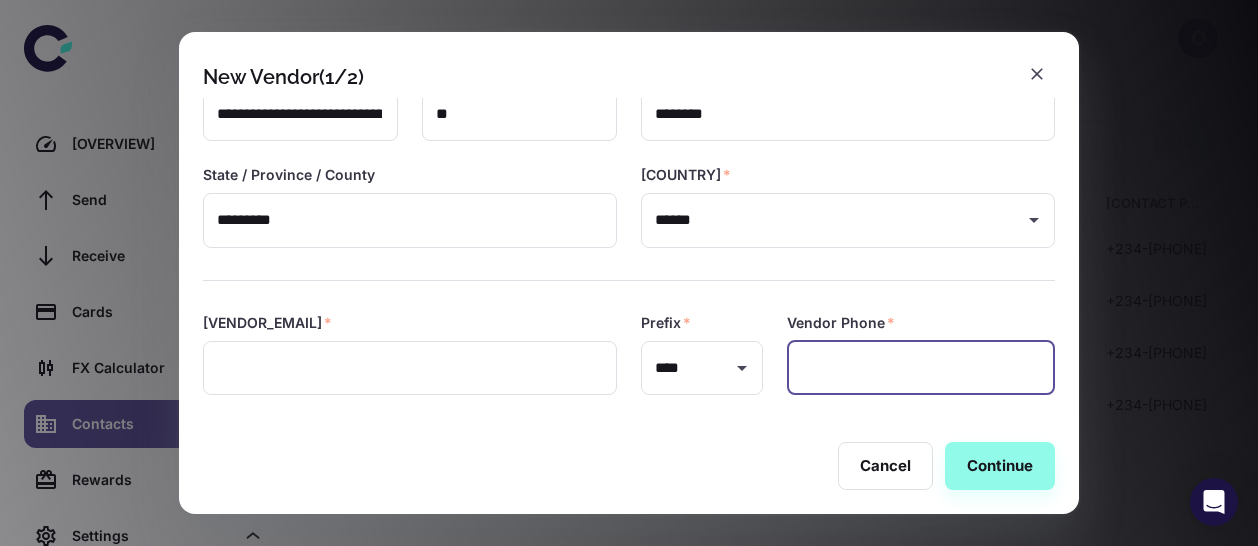 paste on "**********" 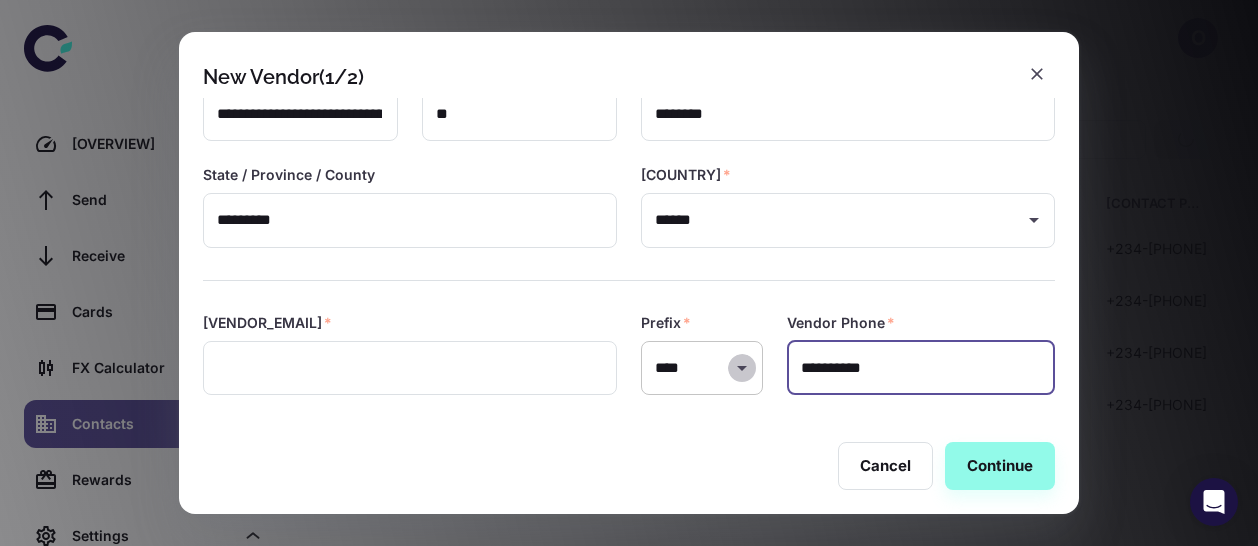 click at bounding box center [742, 368] 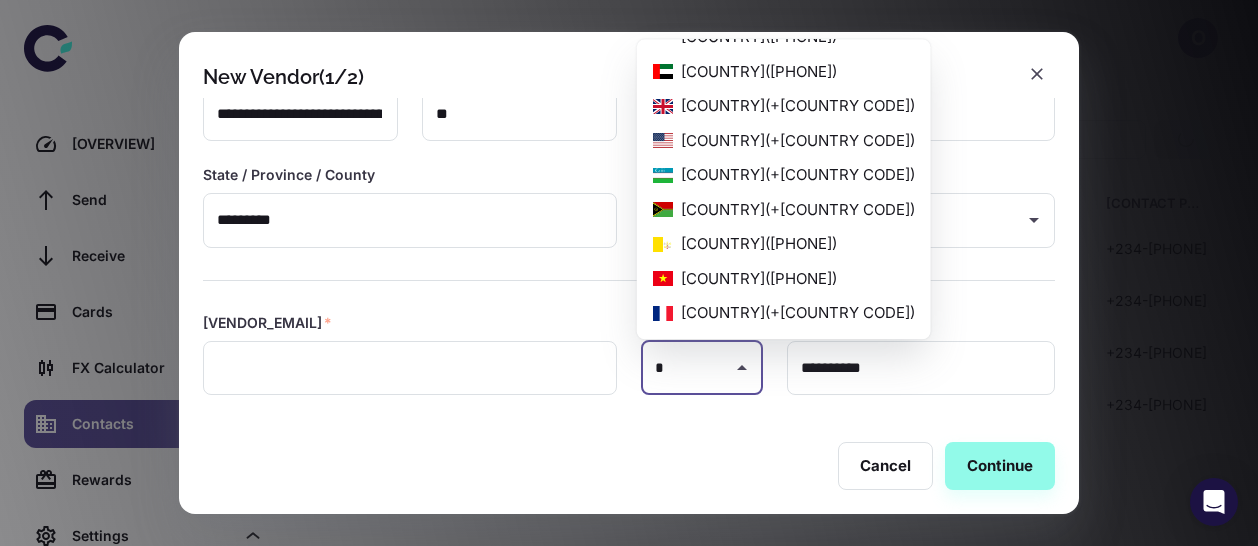 scroll, scrollTop: 0, scrollLeft: 0, axis: both 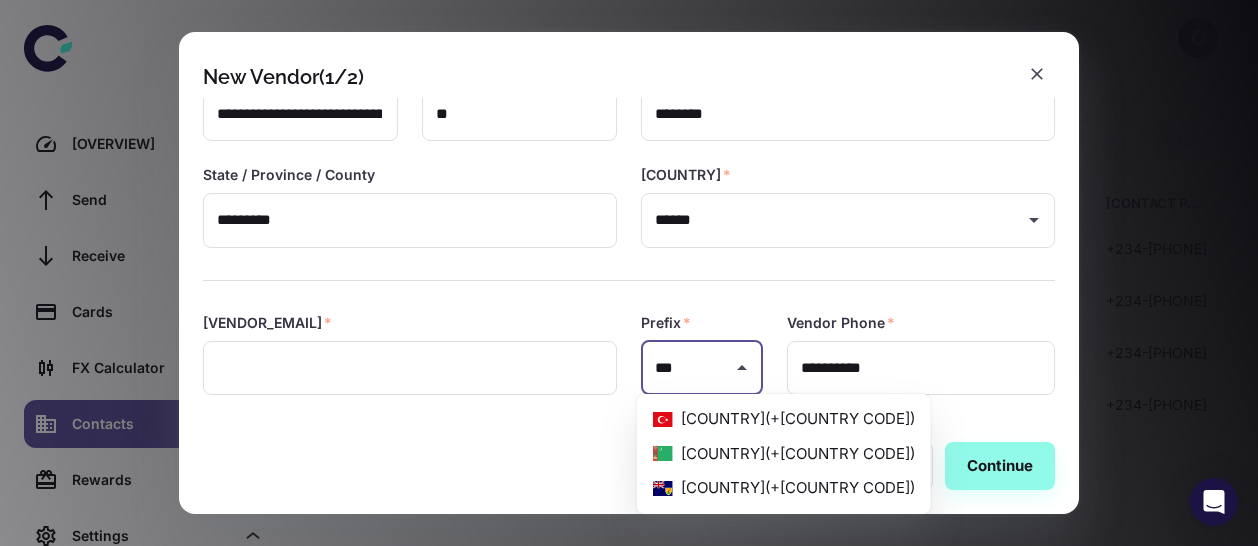 click on "[COUNTRY] ( +[COUNTRY CODE] )" at bounding box center (784, 419) 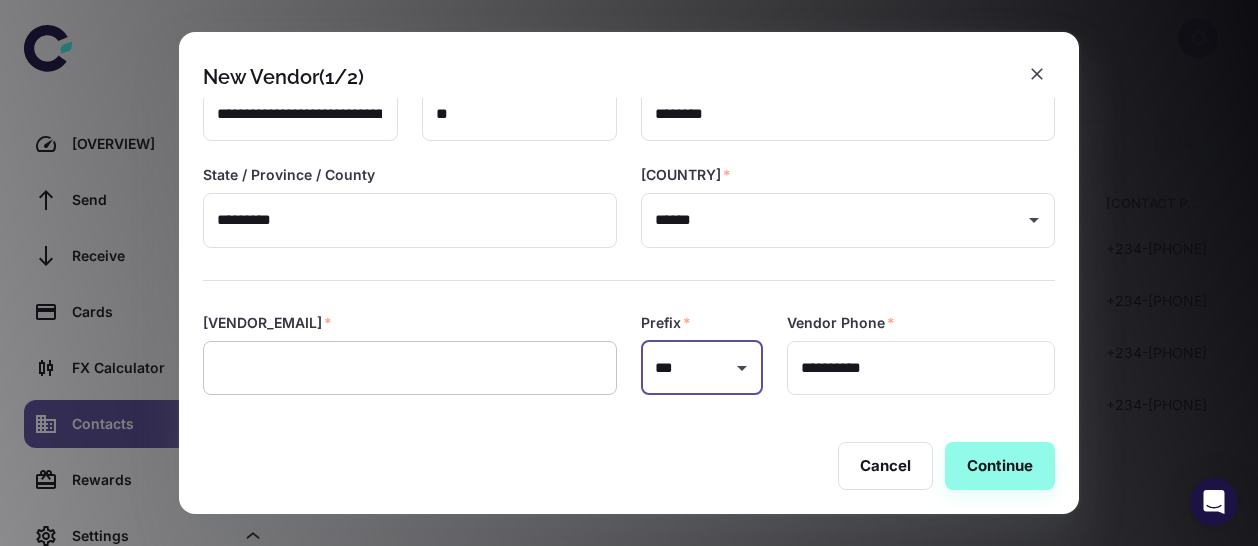 type on "***" 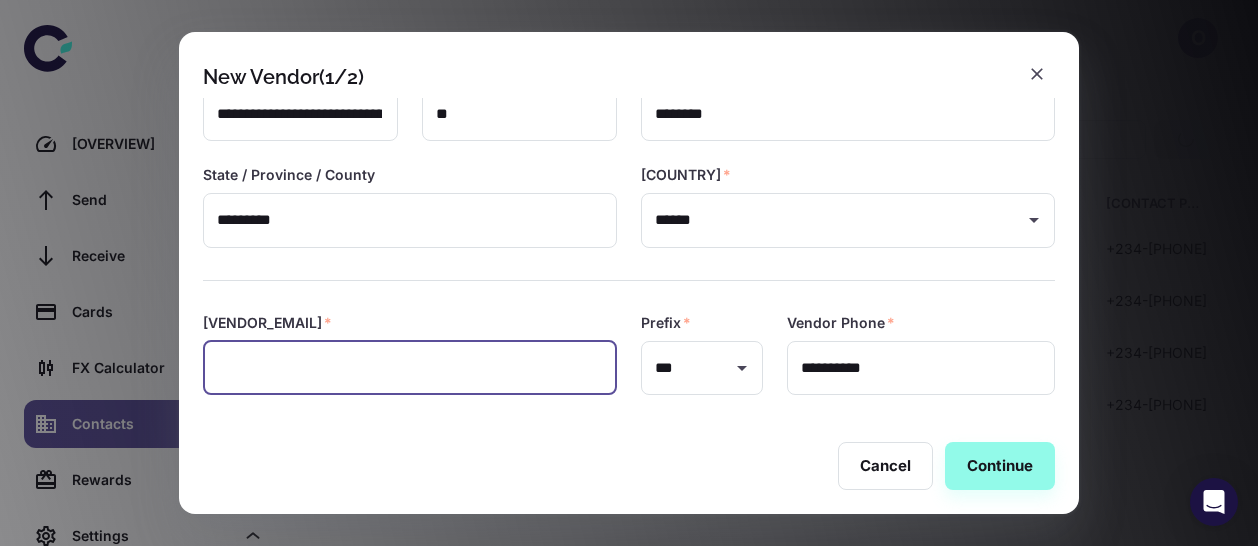 click at bounding box center [410, 368] 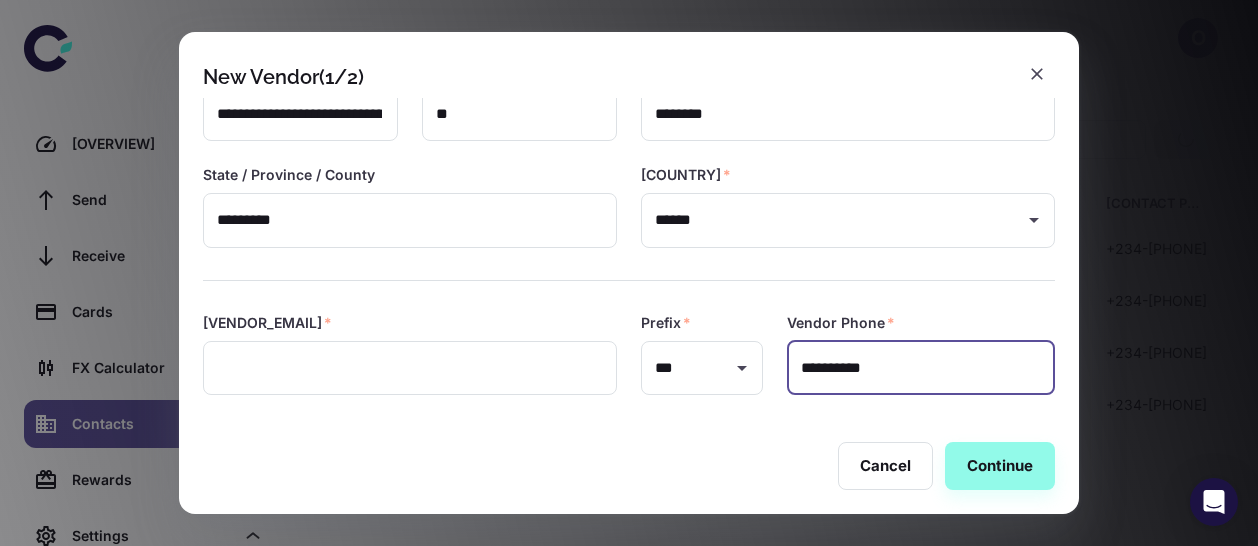click on "**********" at bounding box center [921, 368] 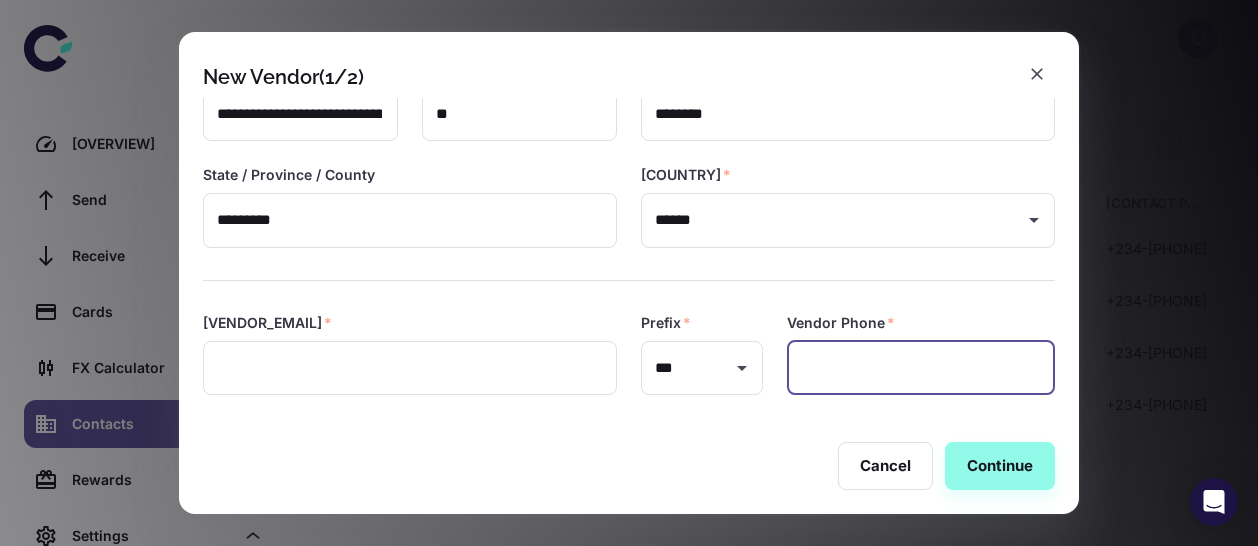 paste on "**********" 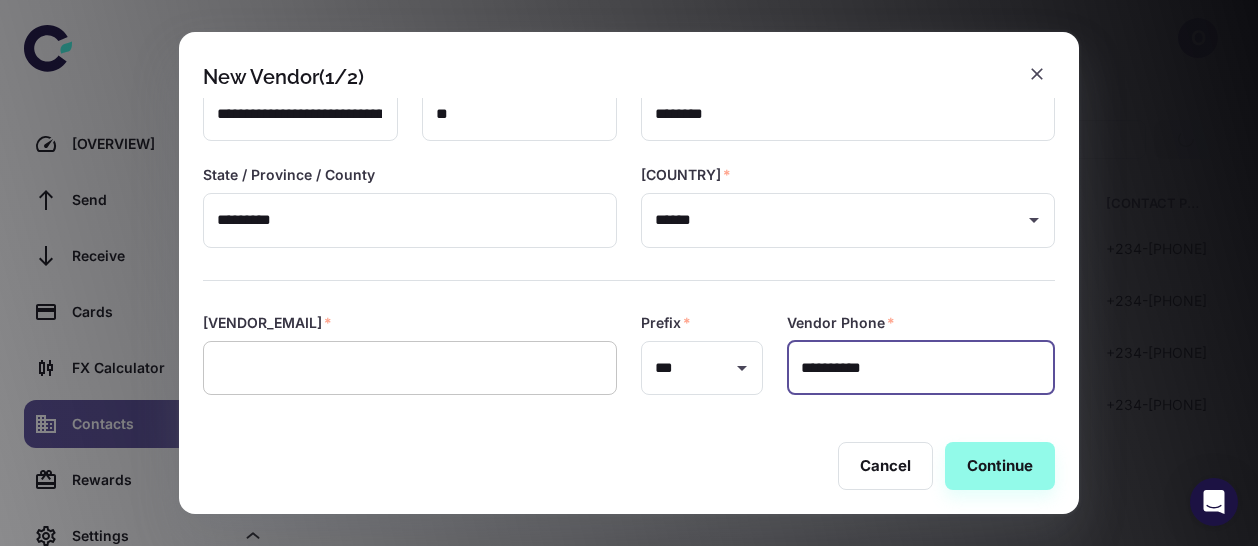 type on "**********" 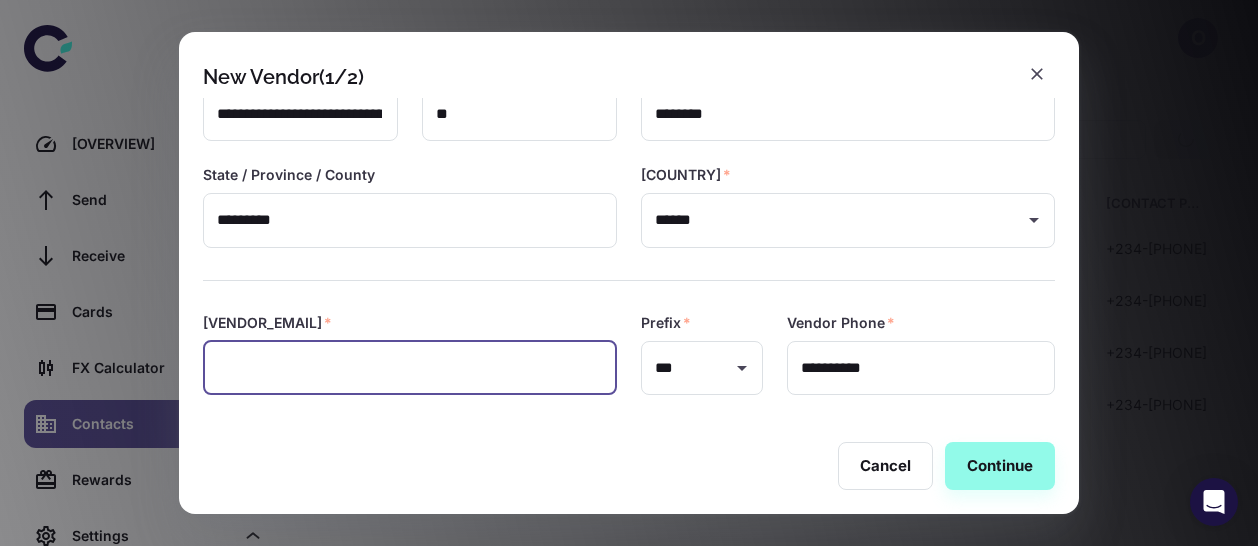 click at bounding box center (410, 368) 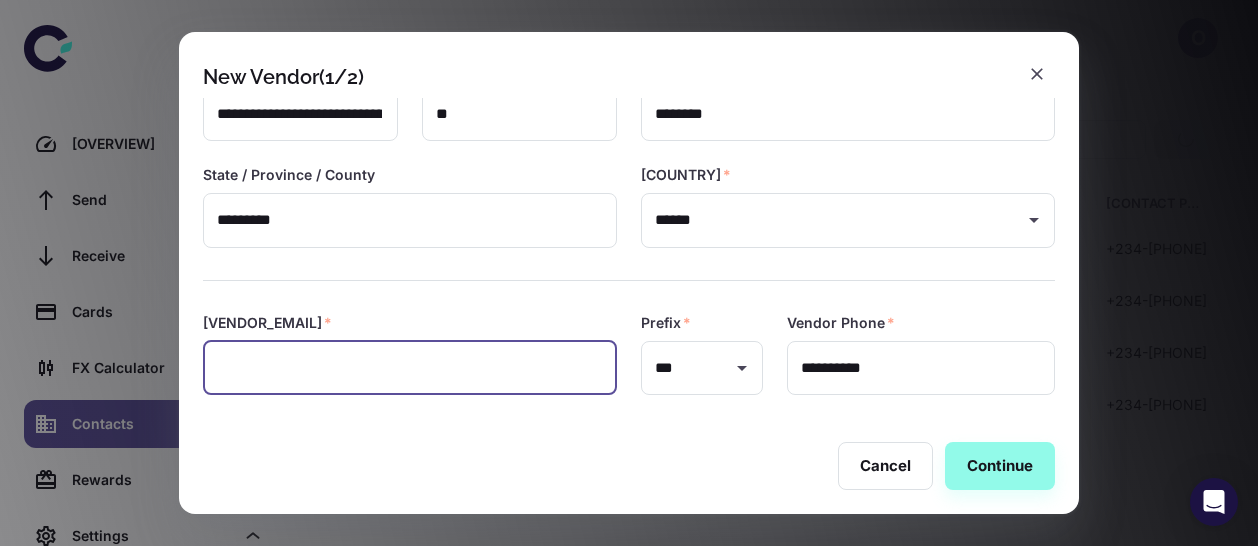 paste on "**********" 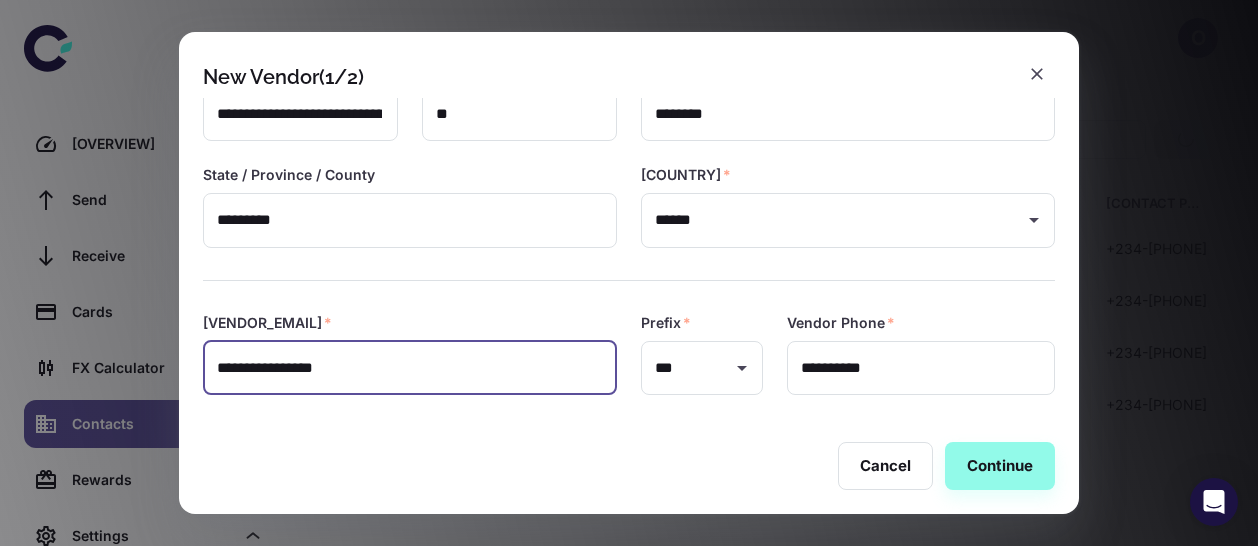 type on "**********" 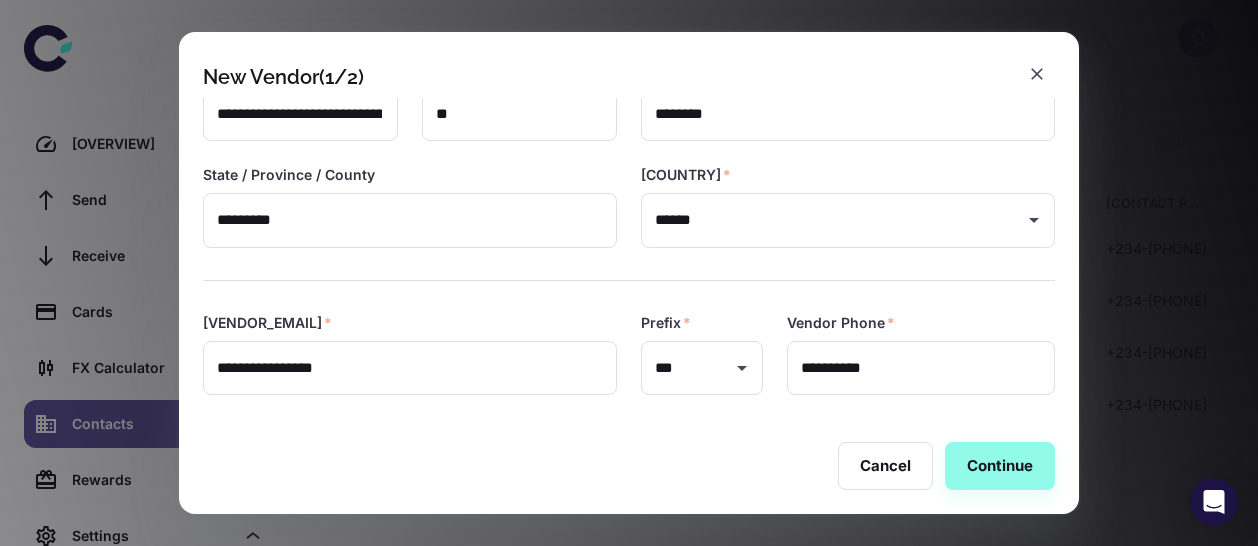 scroll, scrollTop: 38, scrollLeft: 0, axis: vertical 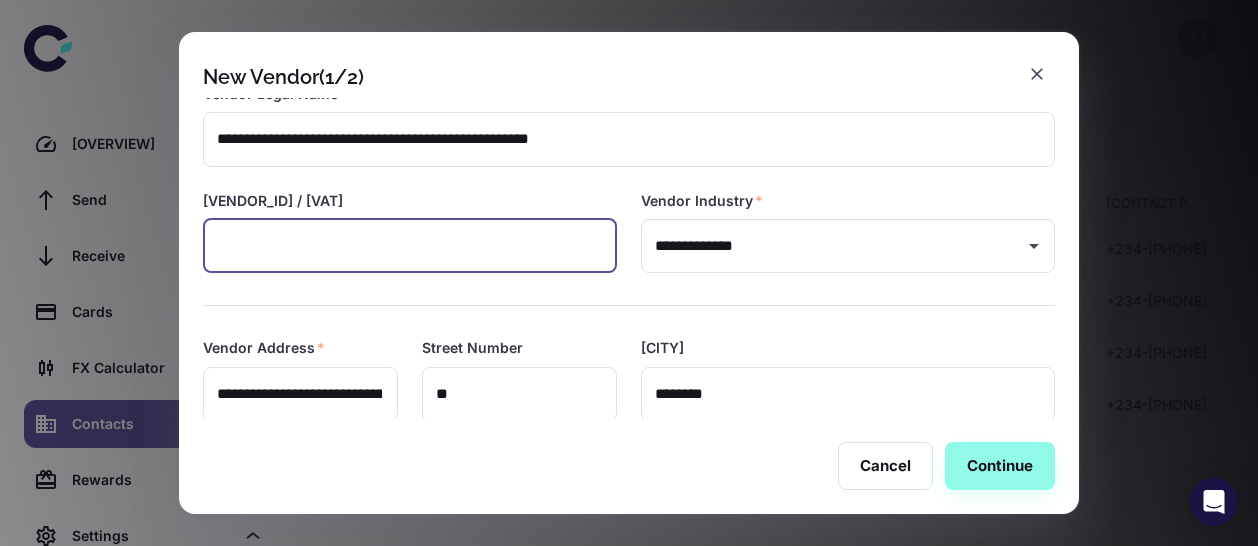click at bounding box center [410, 246] 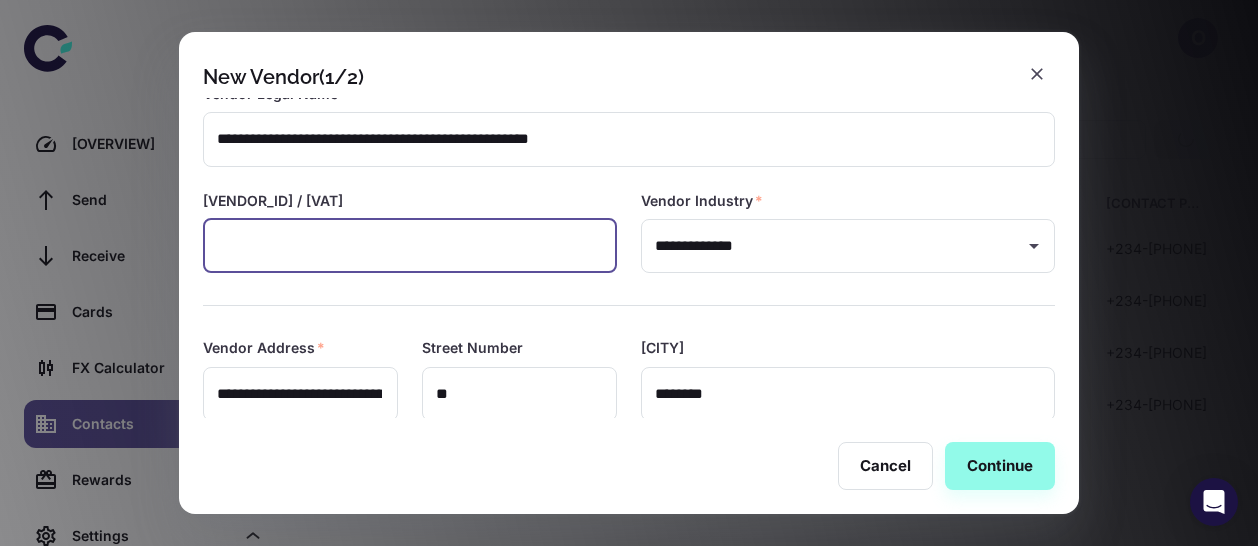 paste on "**********" 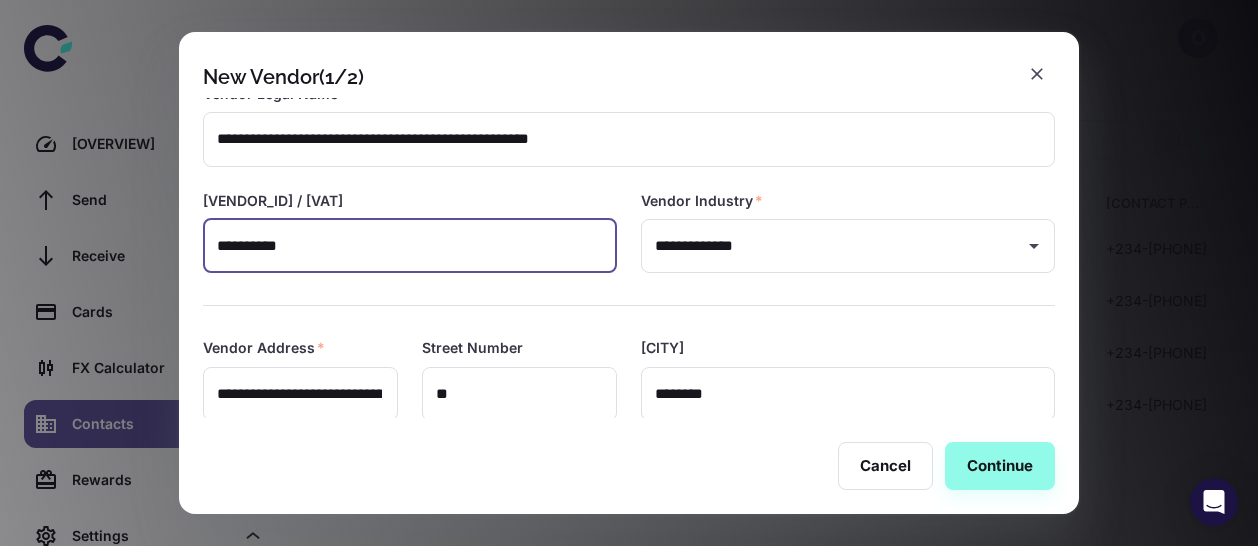 type on "**********" 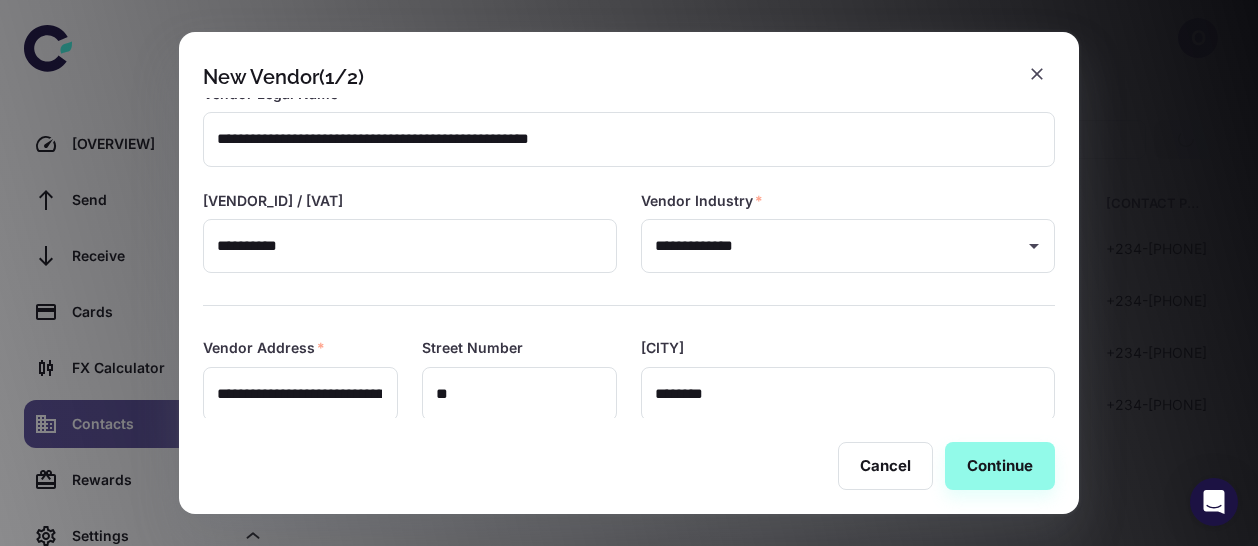 click on "Cancel   Continue" at bounding box center (629, 466) 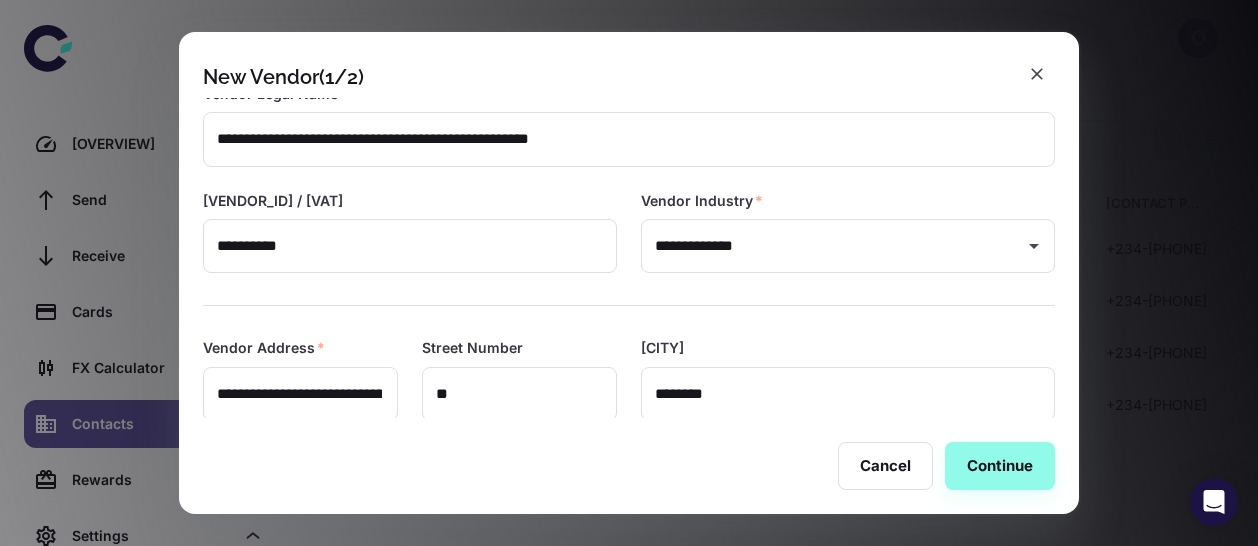 click on "Cancel   Continue" at bounding box center (629, 466) 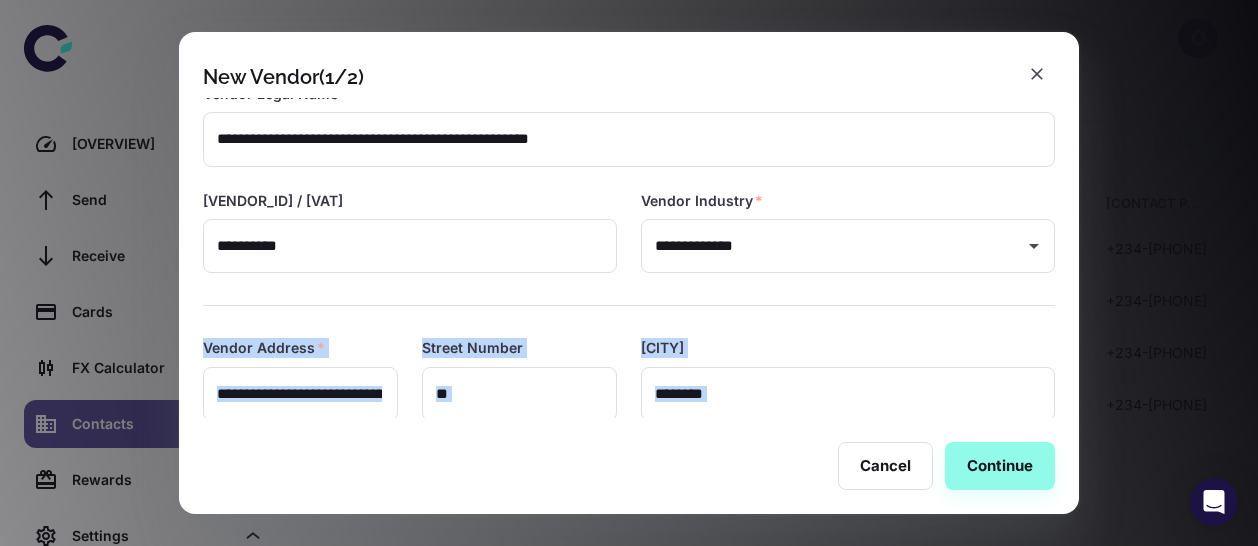 drag, startPoint x: 1078, startPoint y: 426, endPoint x: 1080, endPoint y: 265, distance: 161.01242 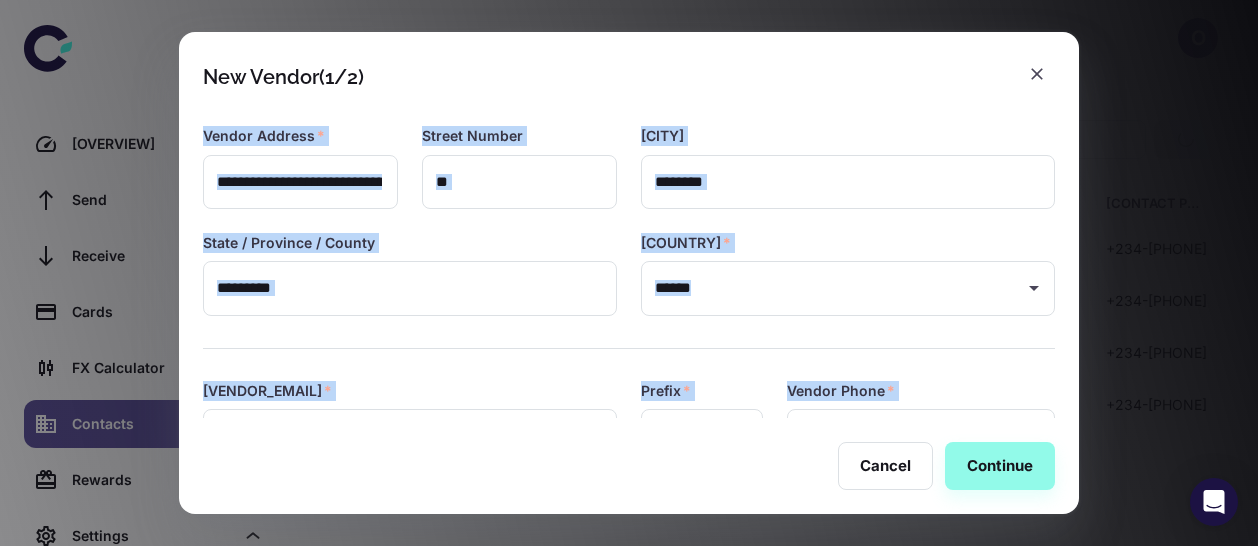 scroll, scrollTop: 318, scrollLeft: 0, axis: vertical 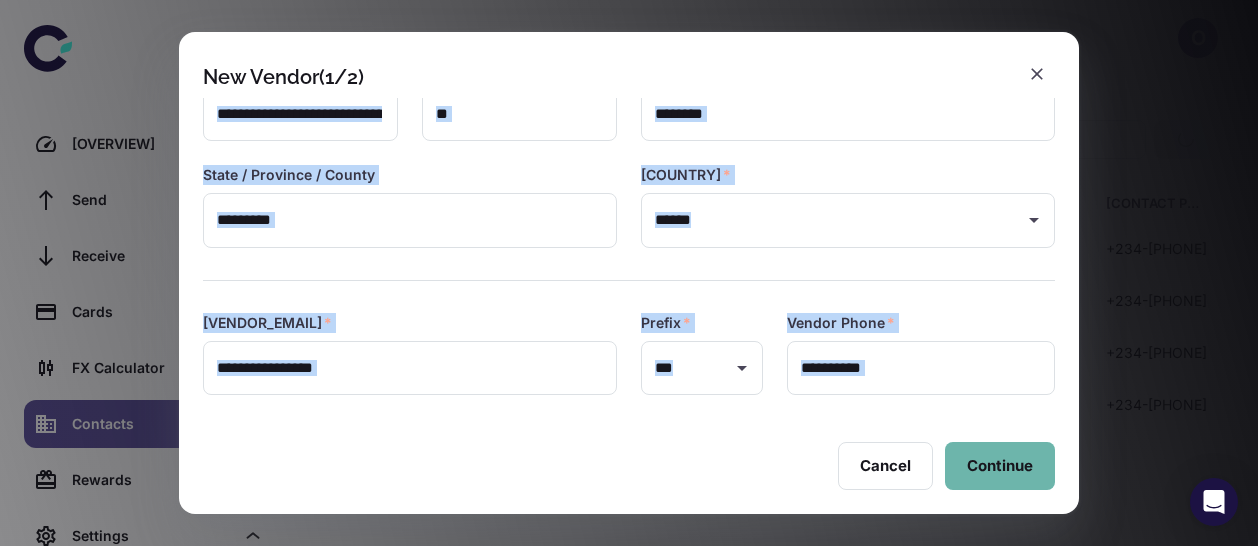 click on "Continue" at bounding box center [1000, 466] 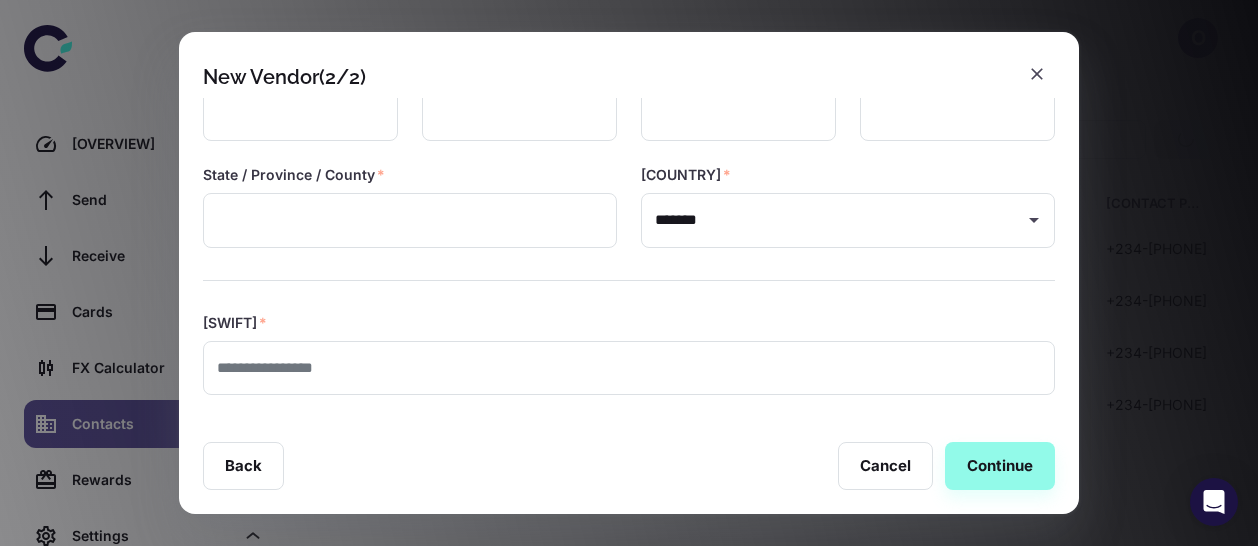 click on "New Vendor  (2/2)" at bounding box center (629, 65) 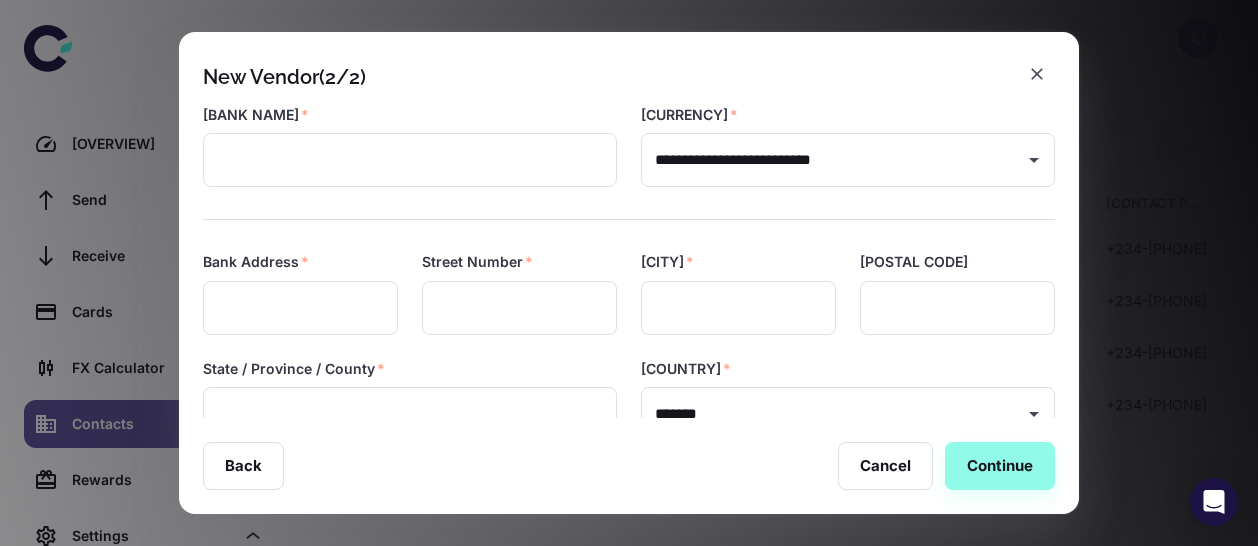 scroll, scrollTop: 0, scrollLeft: 0, axis: both 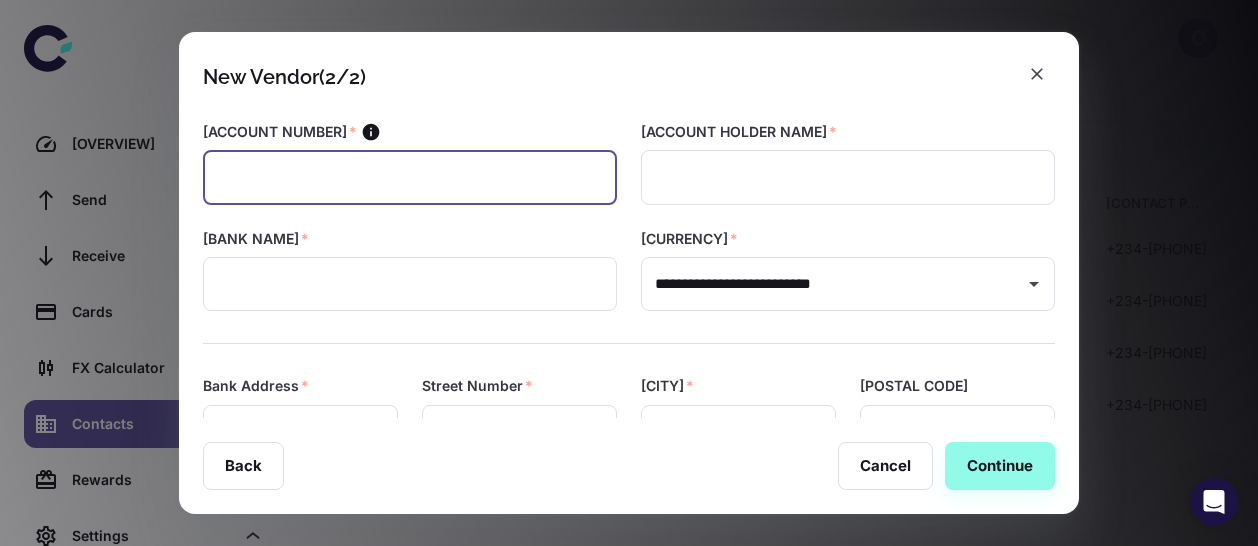 click at bounding box center (410, 177) 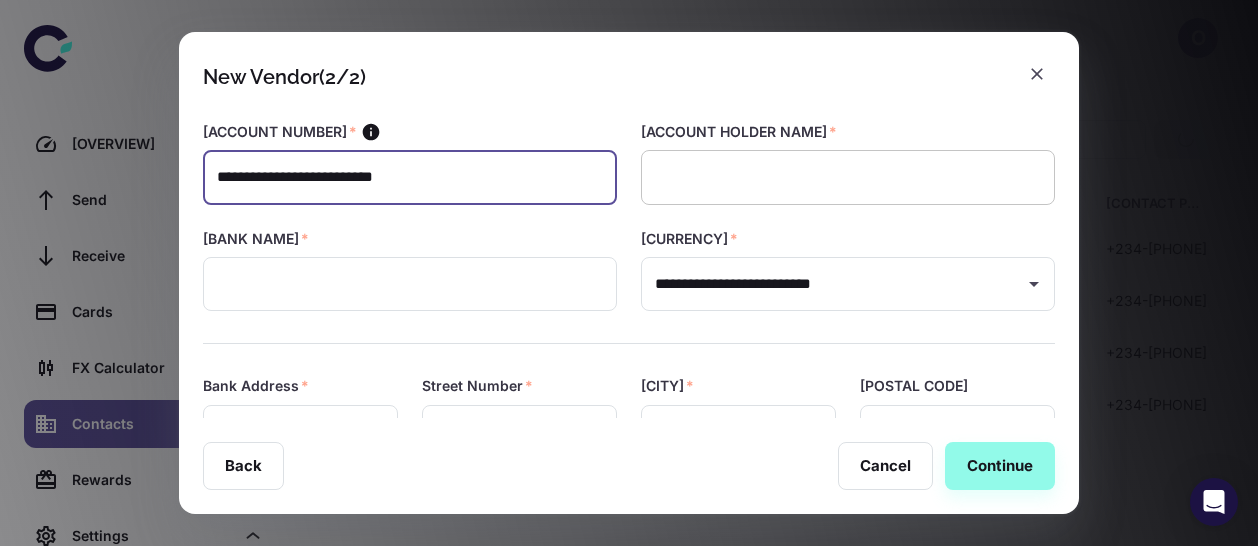 type on "**********" 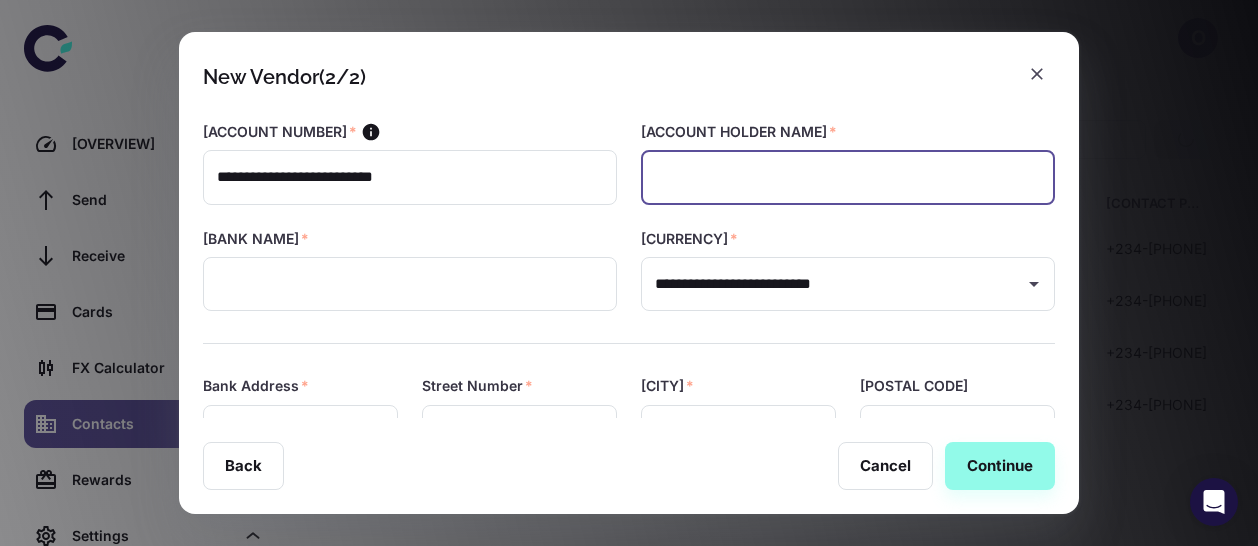 click at bounding box center (848, 177) 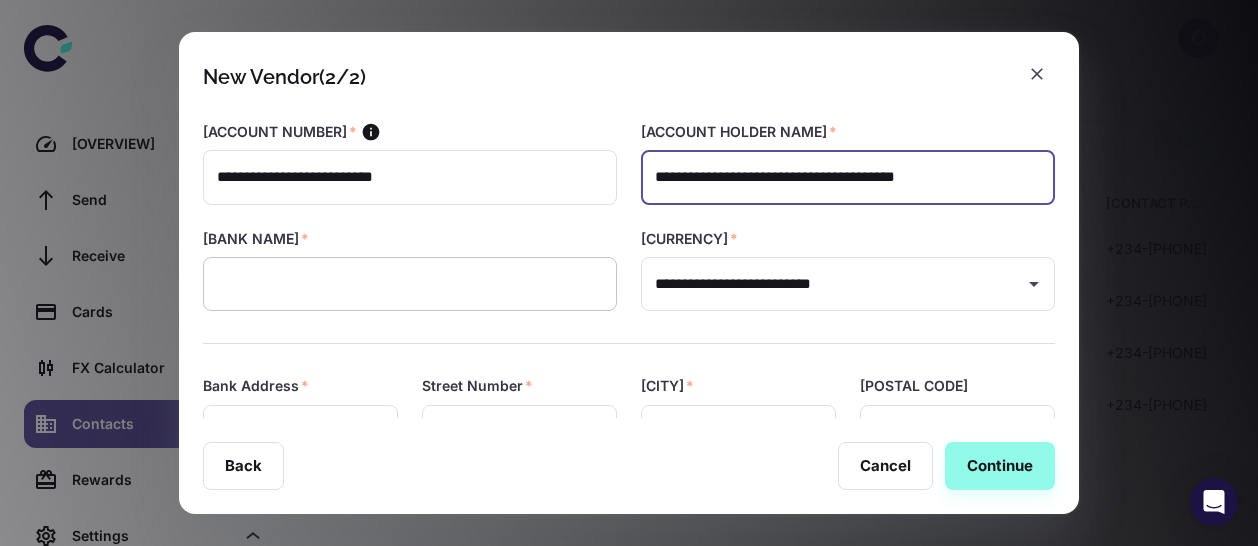 type on "**********" 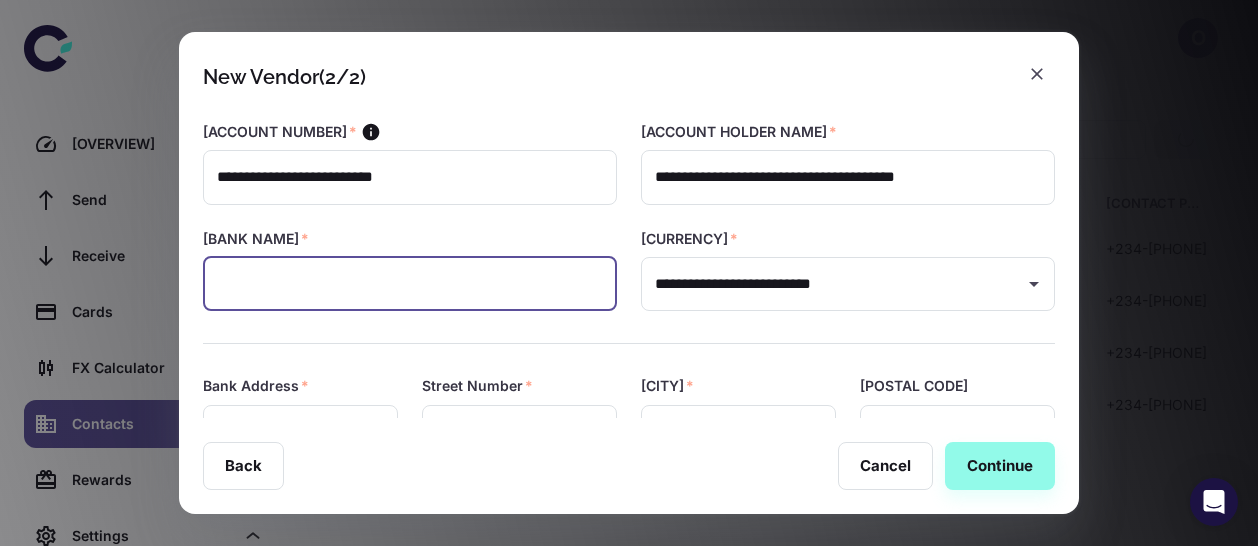 click at bounding box center [410, 284] 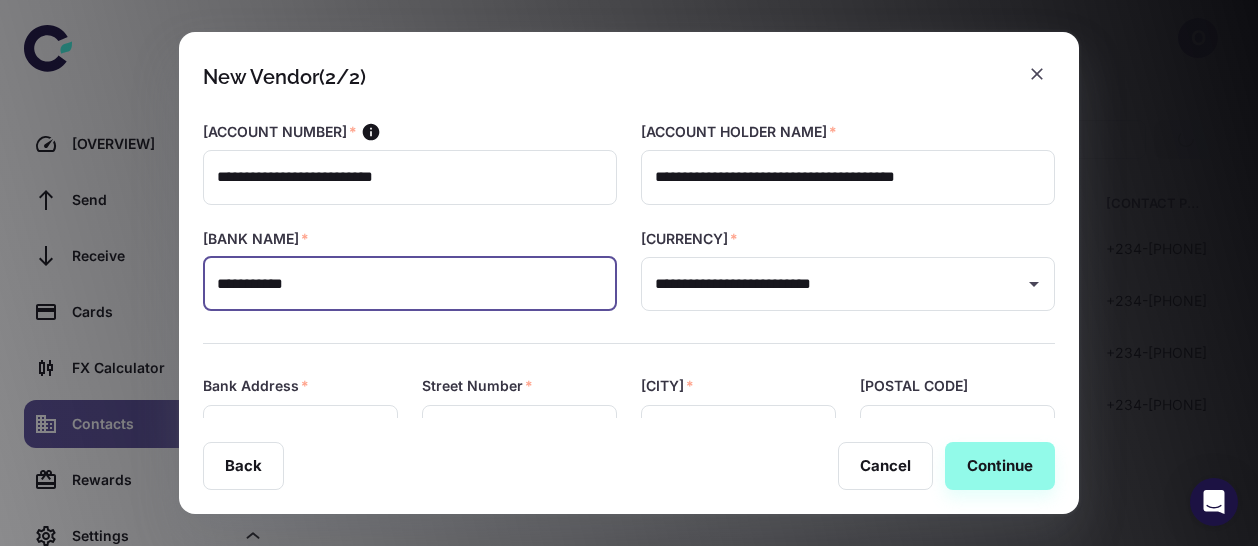 type on "**********" 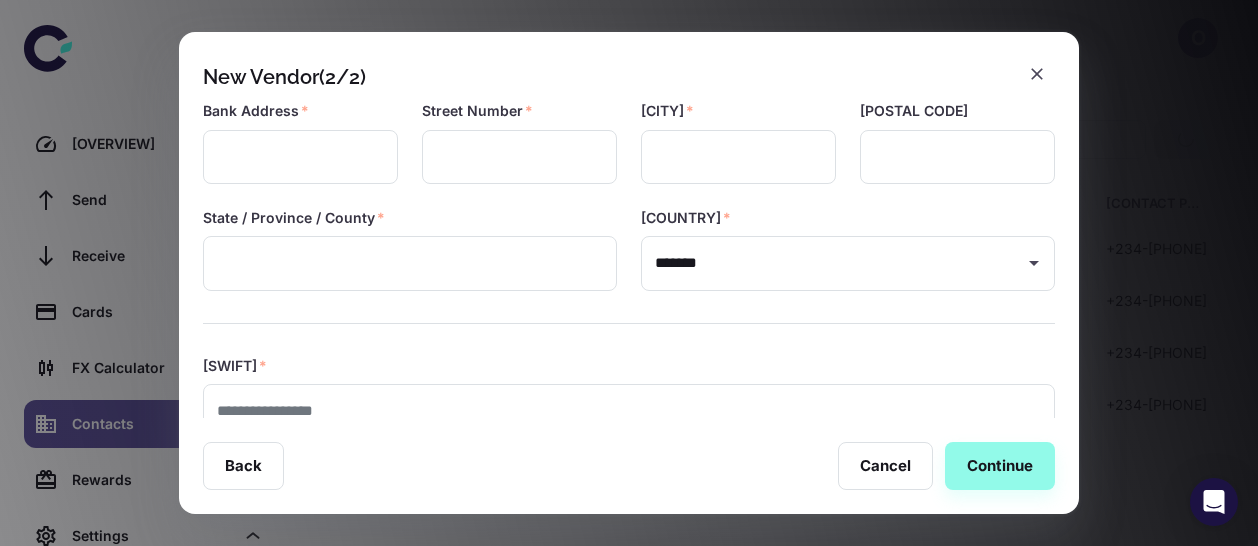 scroll, scrollTop: 280, scrollLeft: 0, axis: vertical 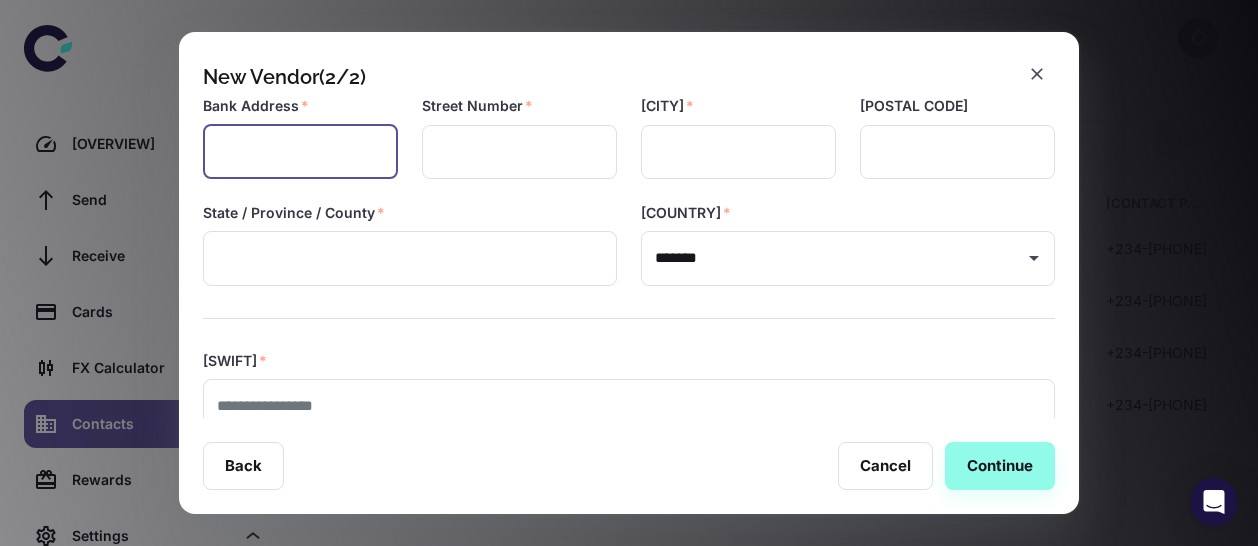 click at bounding box center [300, 152] 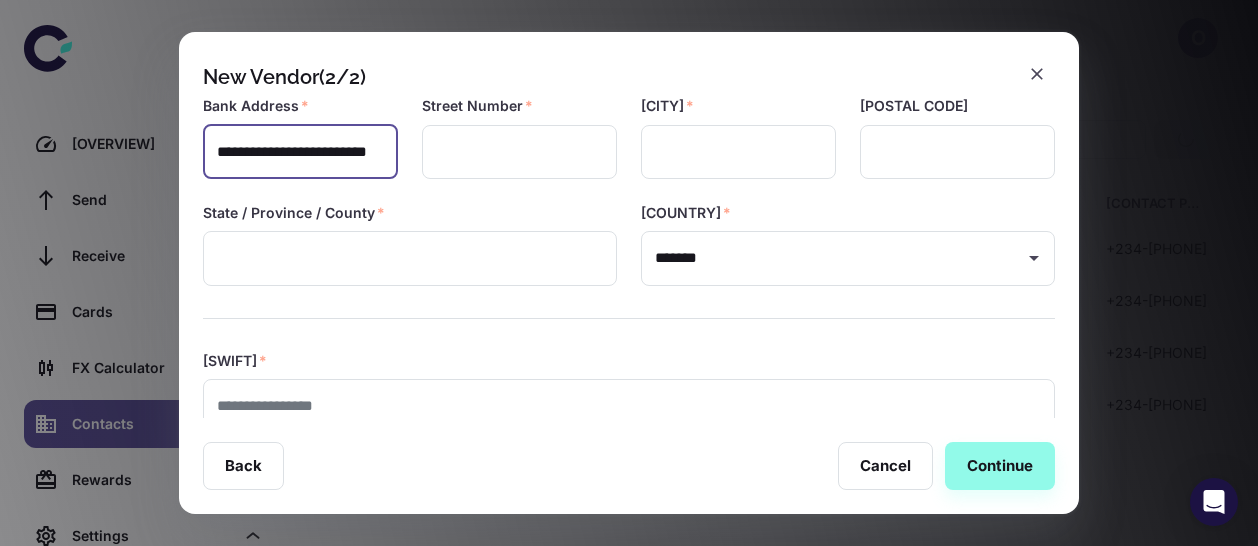scroll, scrollTop: 0, scrollLeft: 61, axis: horizontal 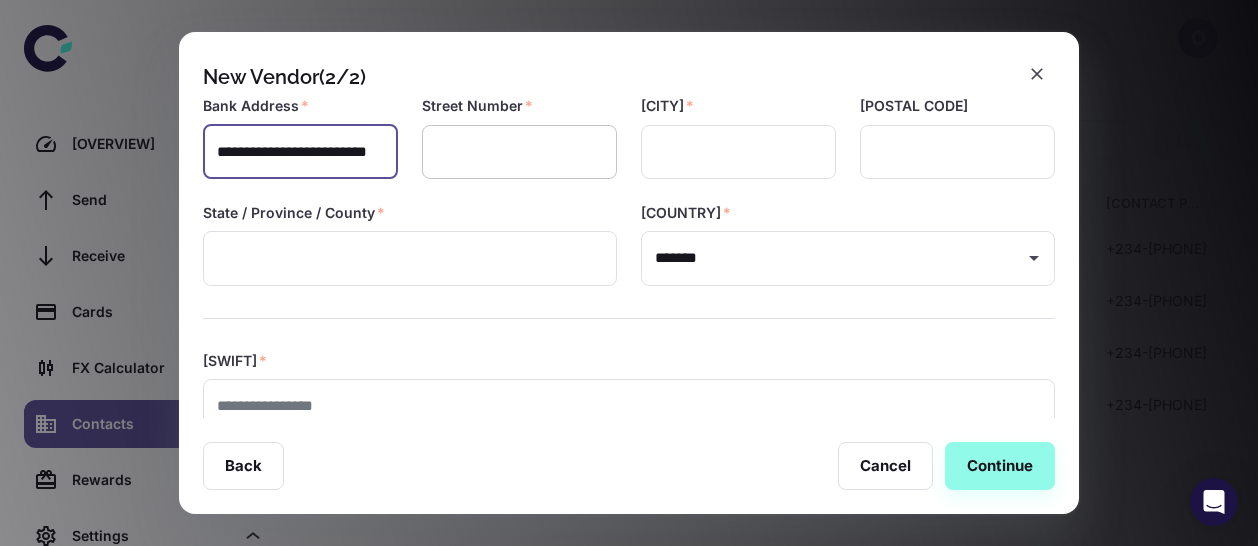 type on "**********" 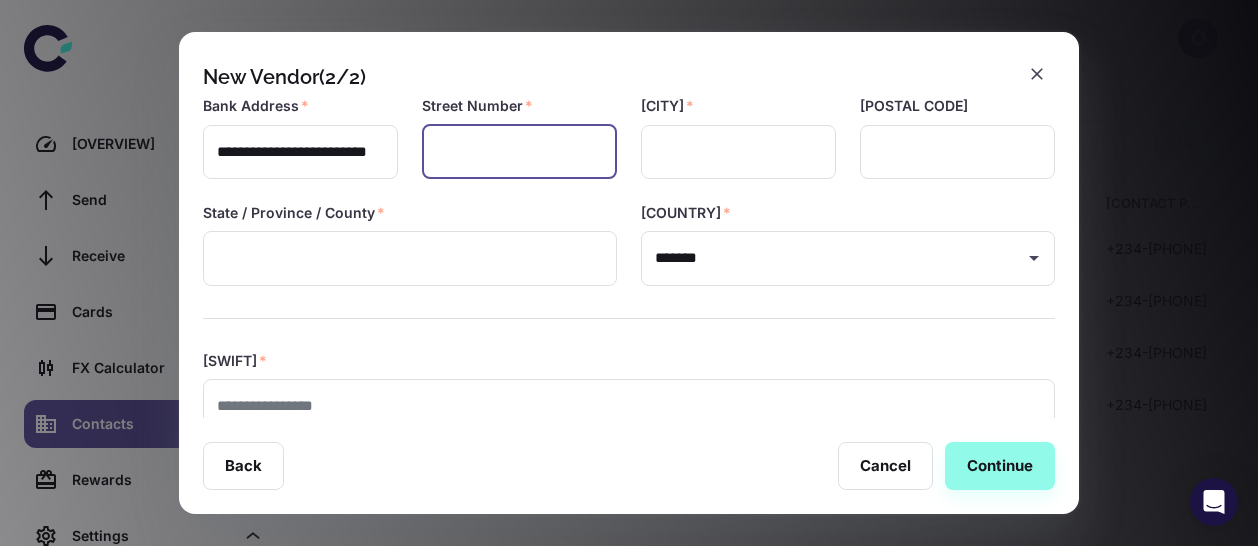 scroll, scrollTop: 0, scrollLeft: 0, axis: both 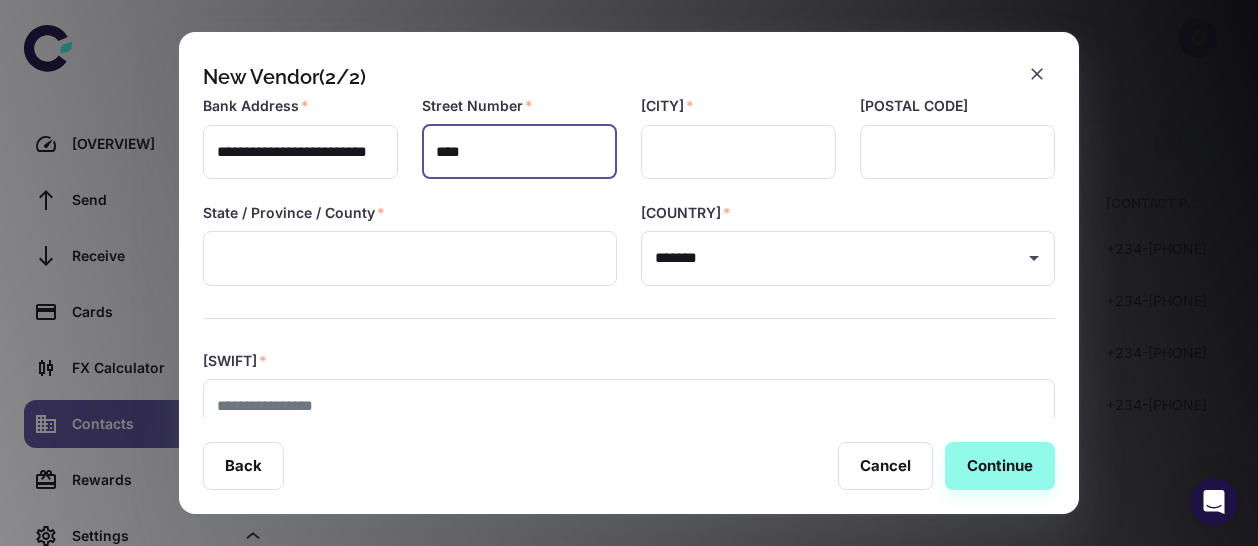 type on "****" 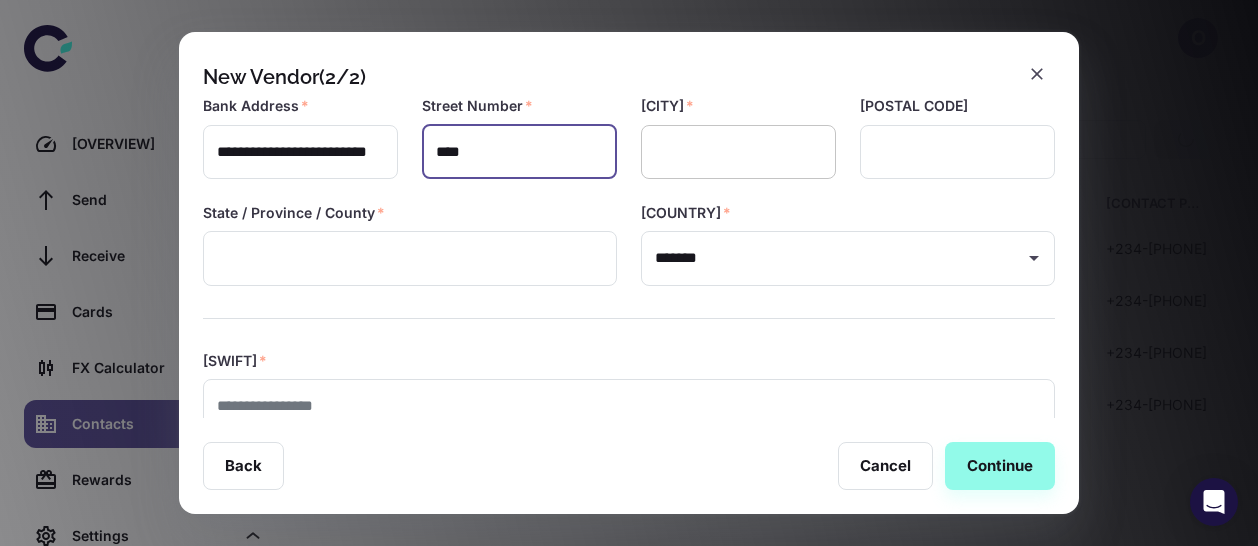 click at bounding box center [738, 152] 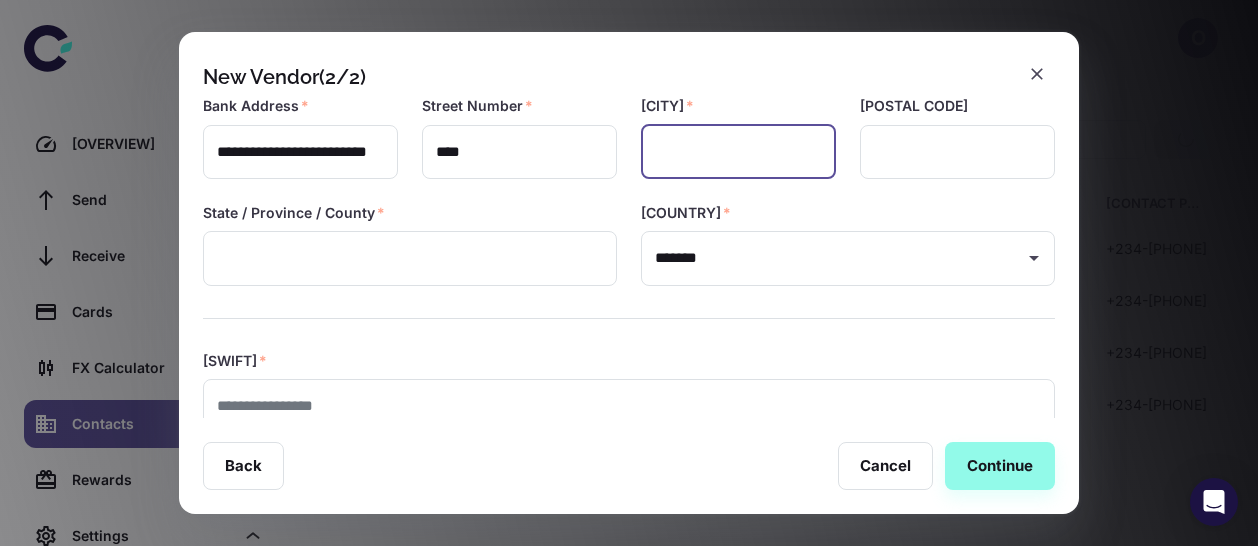 paste on "********" 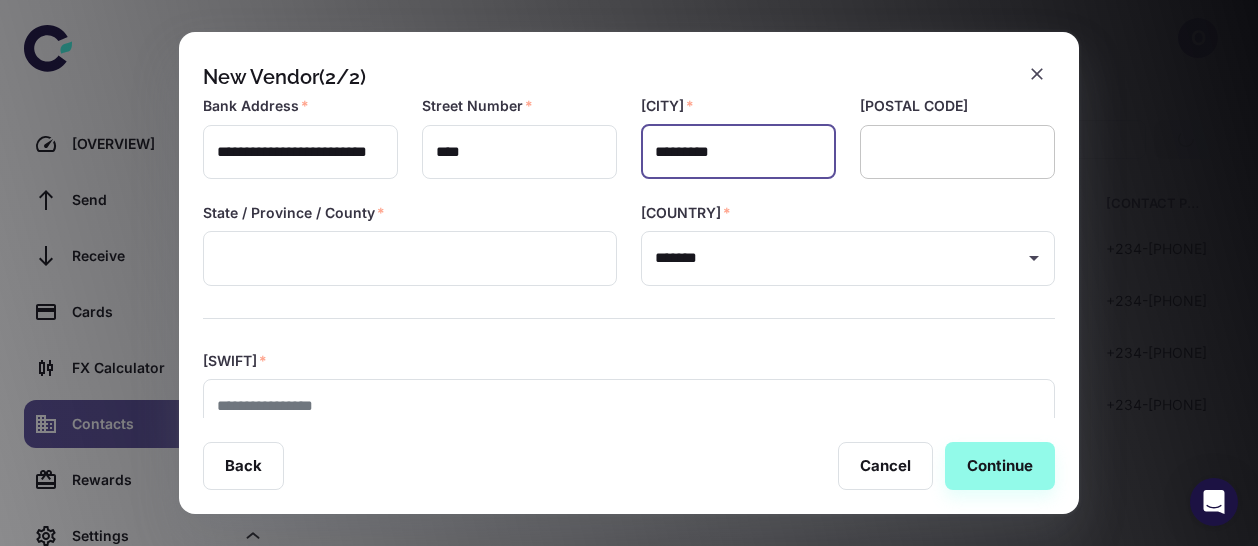 type on "********" 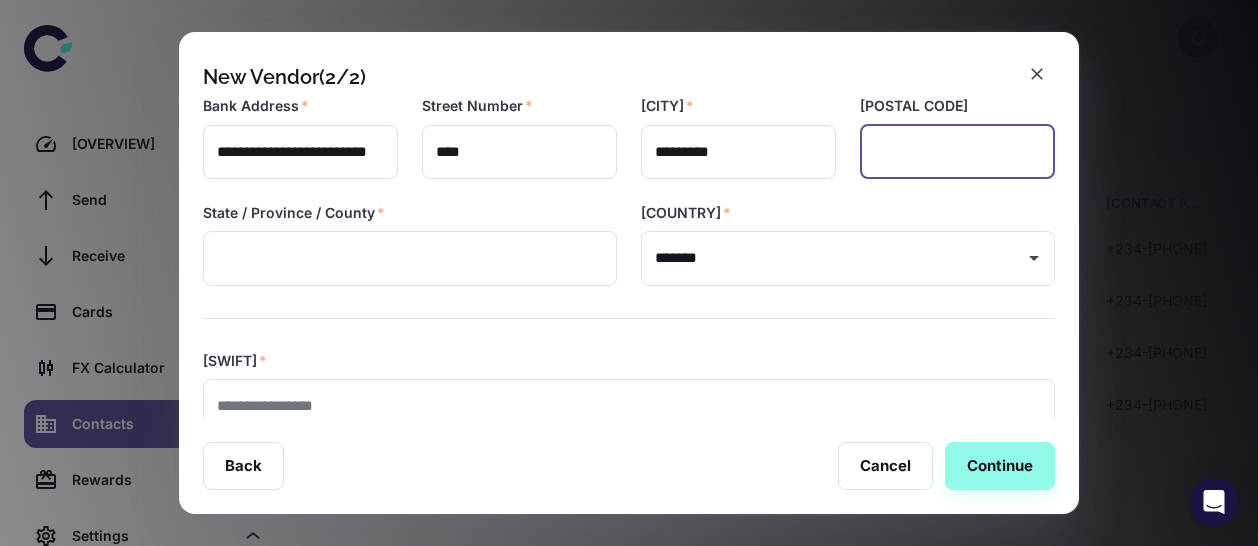 click at bounding box center [957, 152] 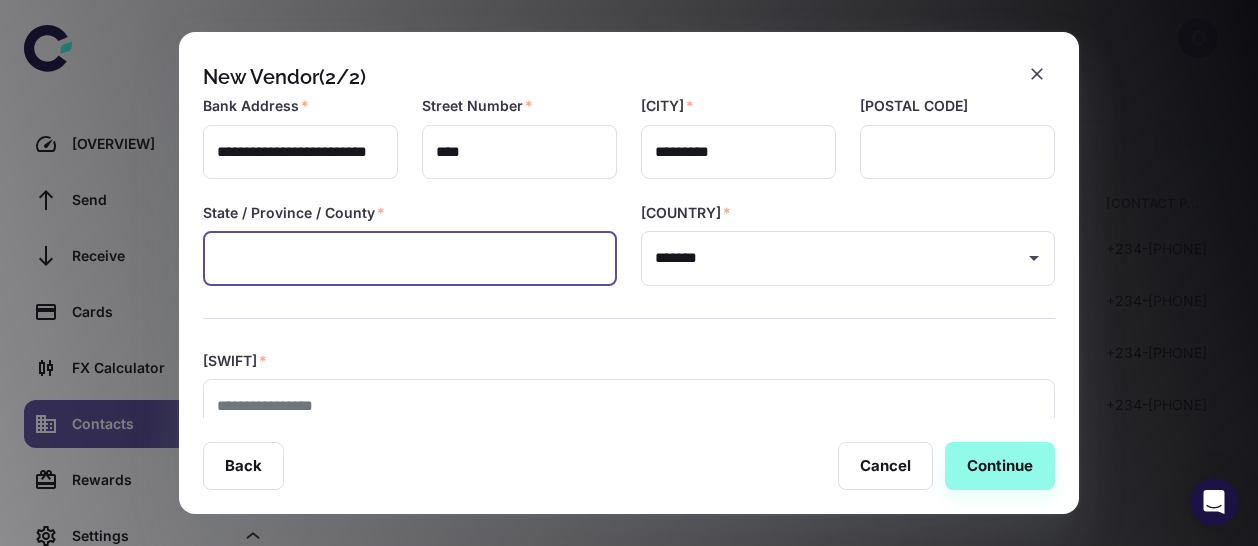 click at bounding box center [410, 258] 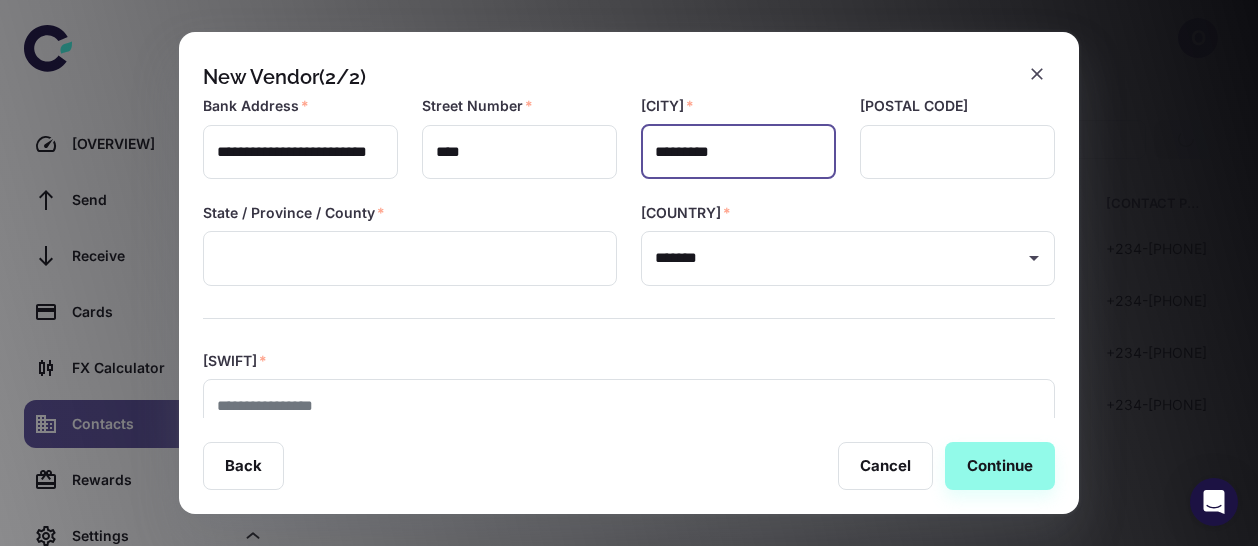 drag, startPoint x: 655, startPoint y: 153, endPoint x: 748, endPoint y: 149, distance: 93.08598 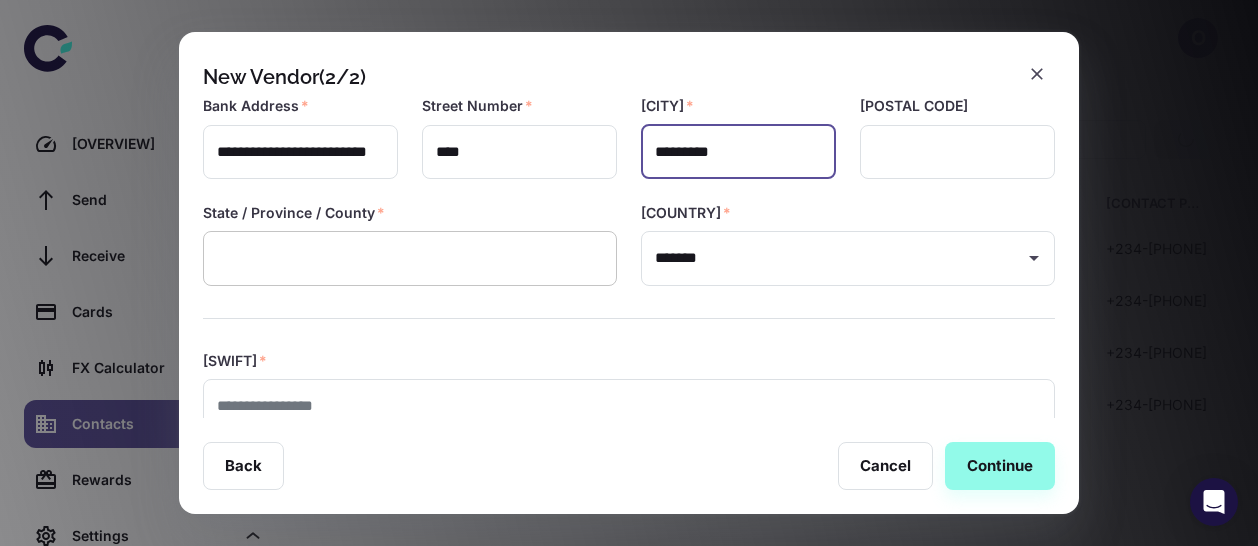 click at bounding box center [410, 258] 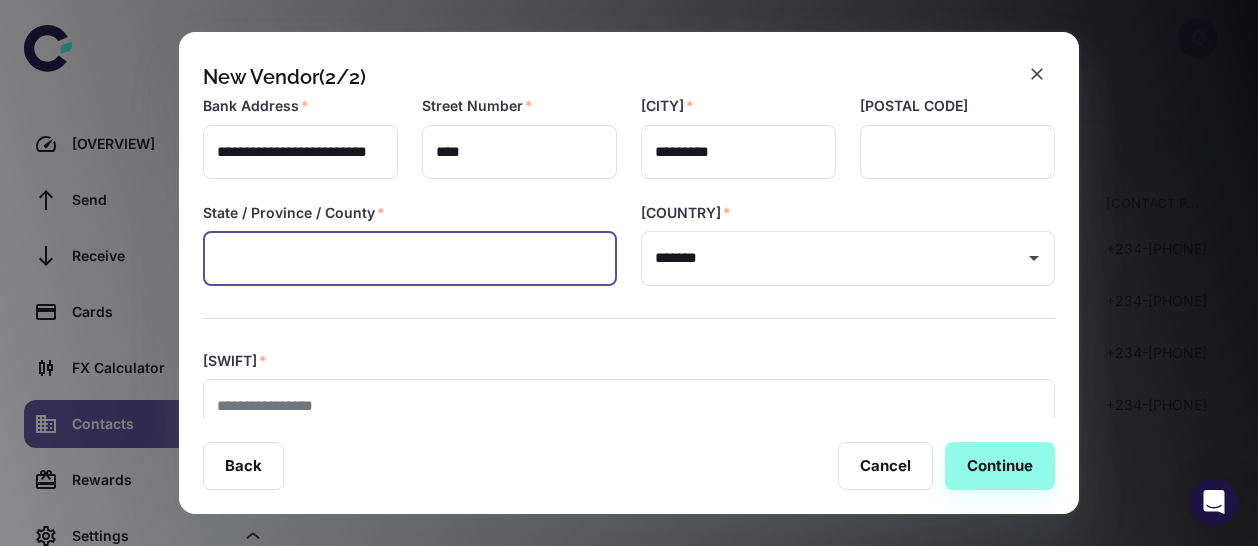 paste on "********" 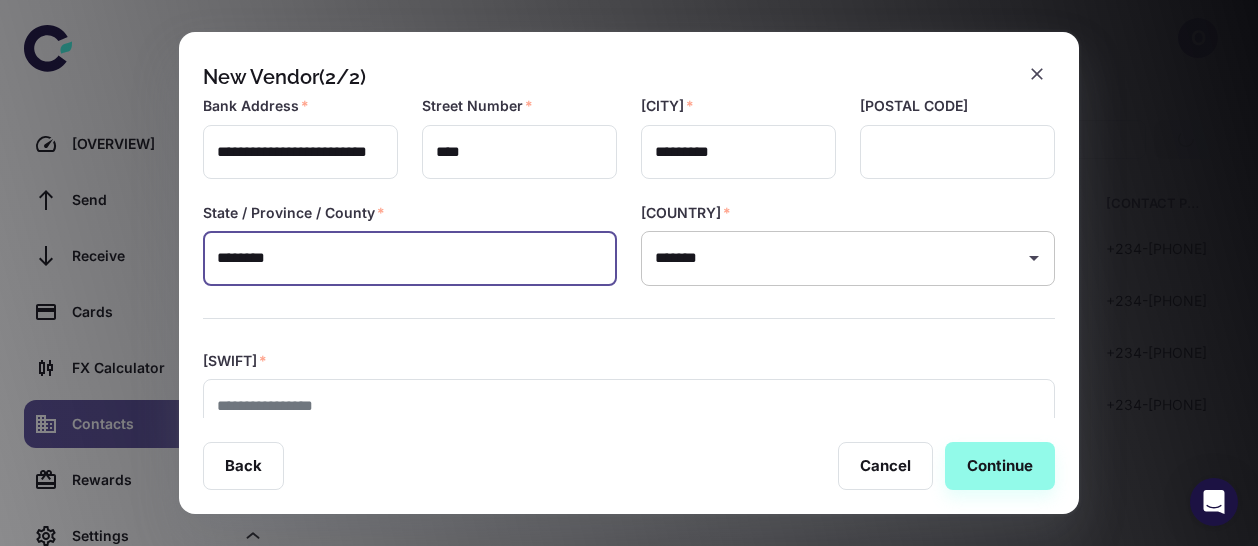 type on "********" 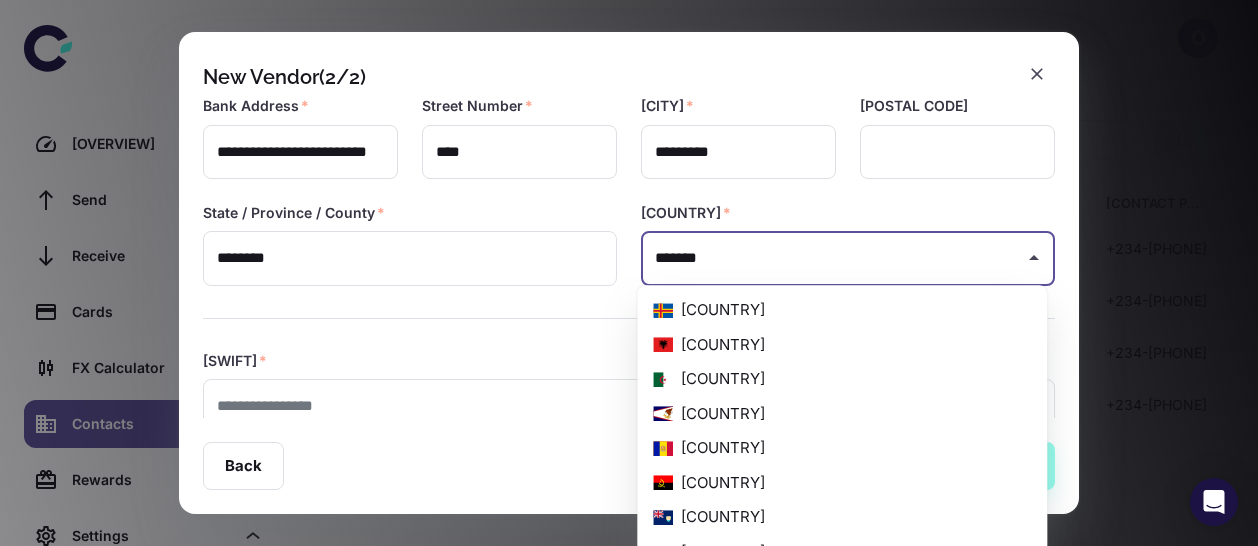 click on "*******" at bounding box center [833, 258] 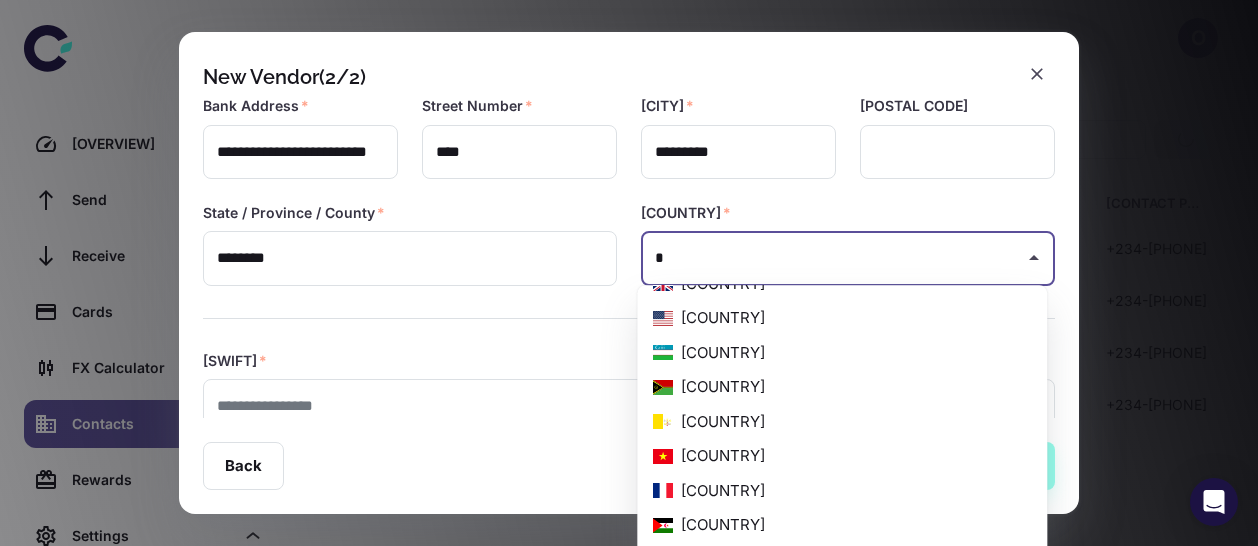 scroll, scrollTop: 0, scrollLeft: 0, axis: both 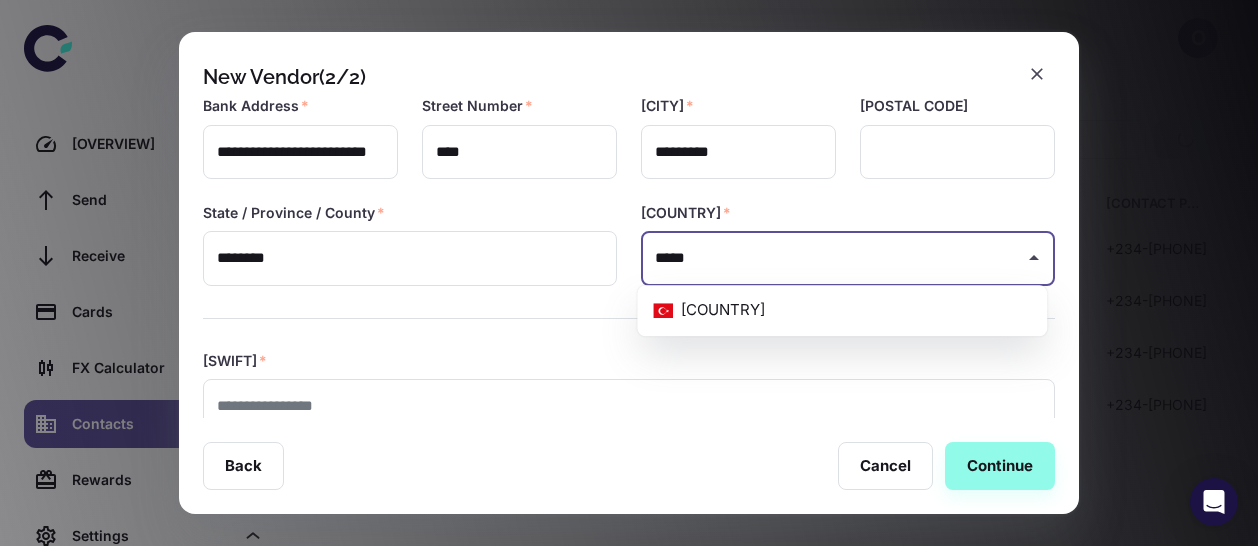 click on "[COUNTRY]" at bounding box center [842, 310] 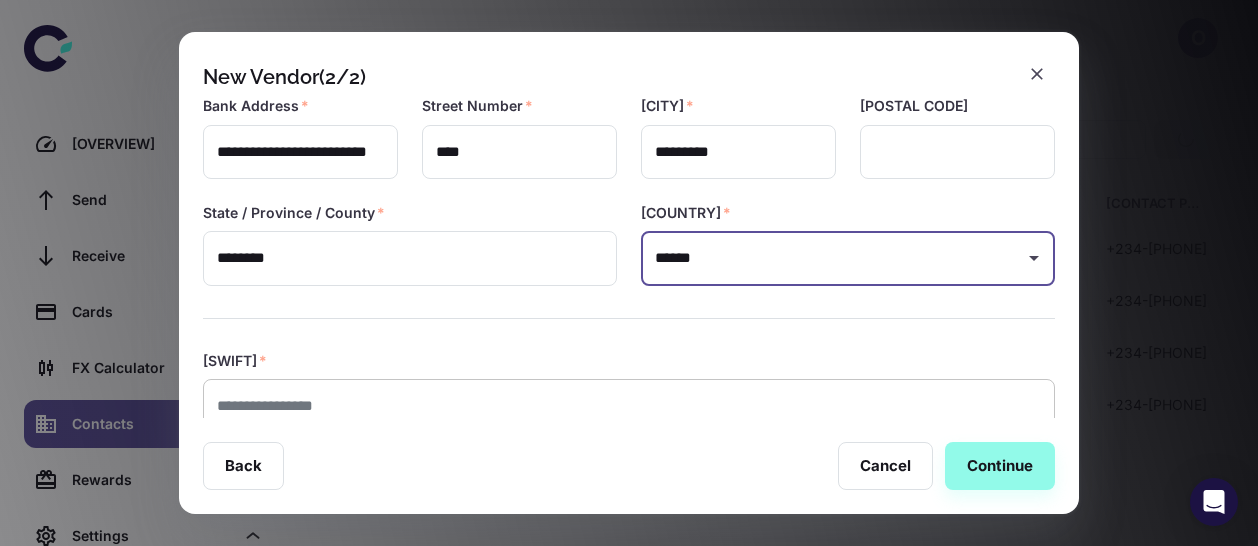 type on "******" 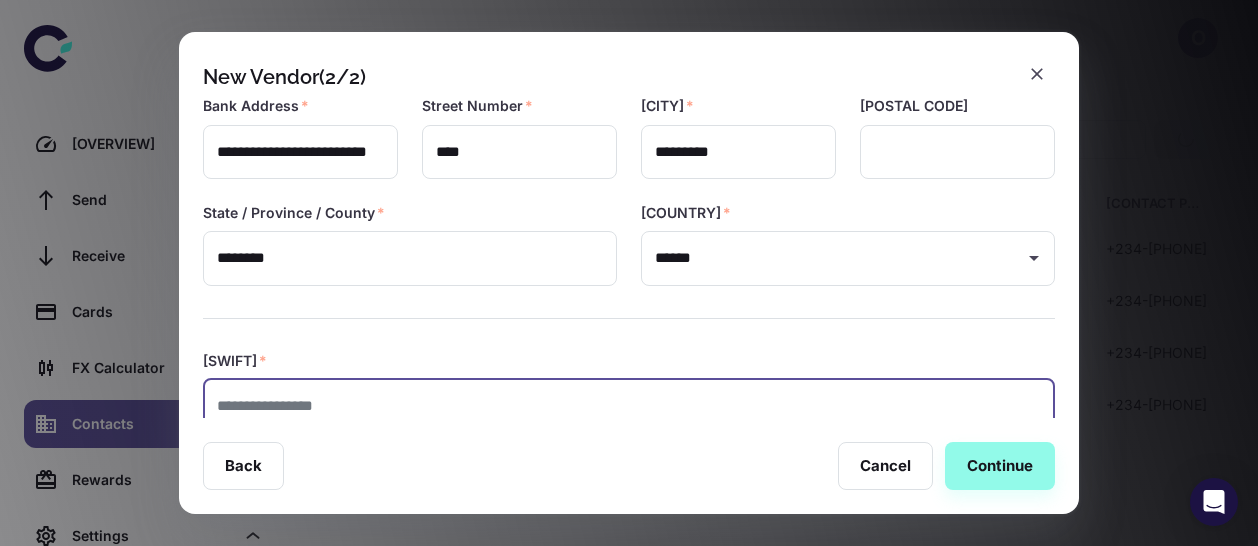 click at bounding box center [629, 406] 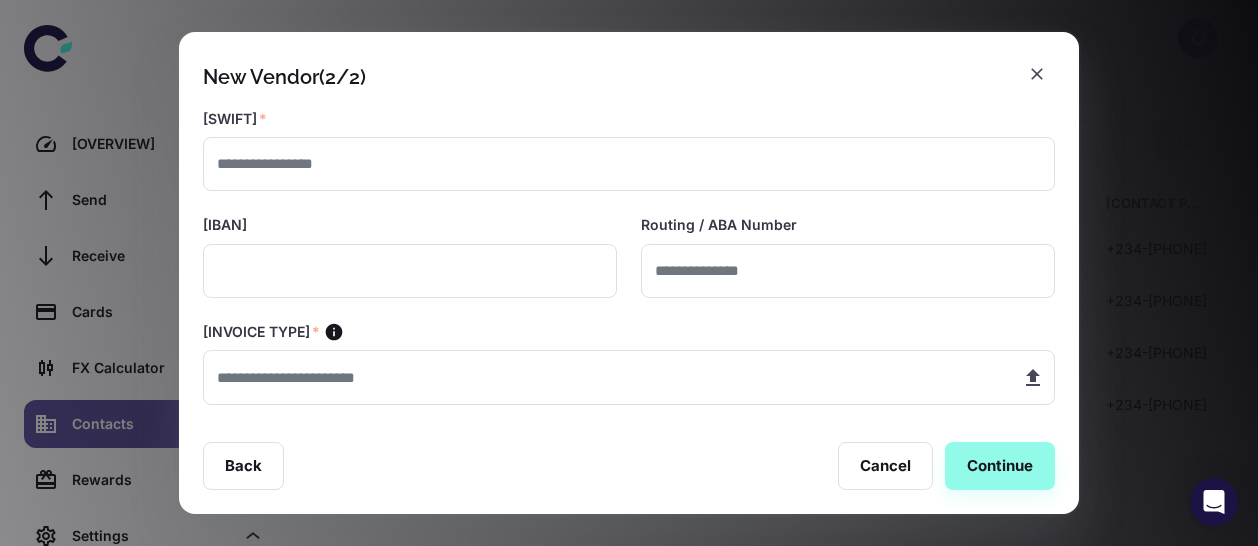 scroll, scrollTop: 532, scrollLeft: 0, axis: vertical 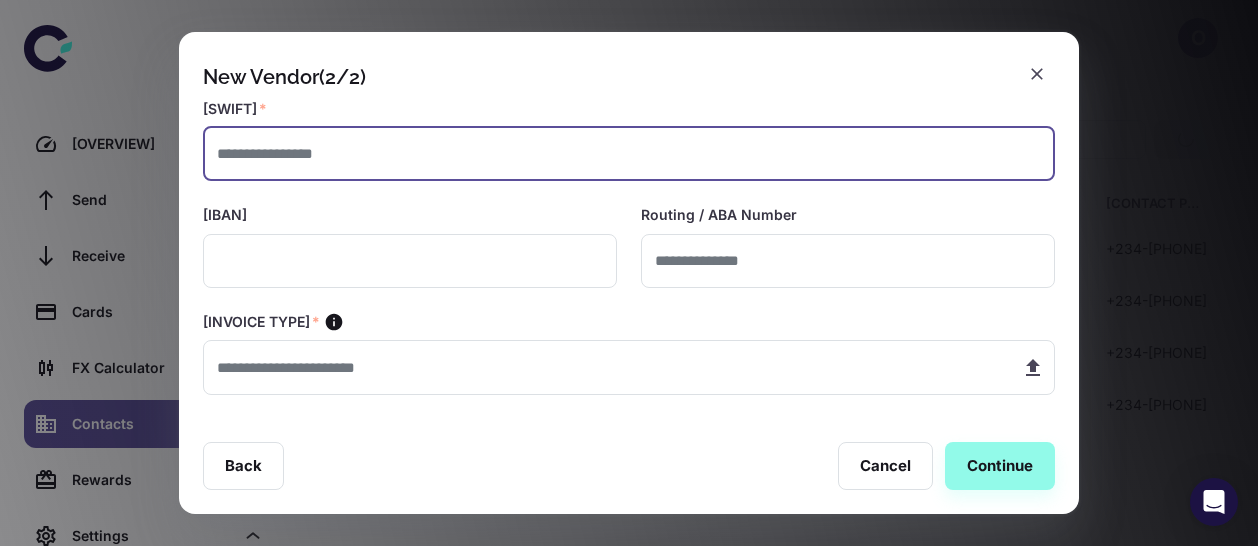 click at bounding box center (629, 154) 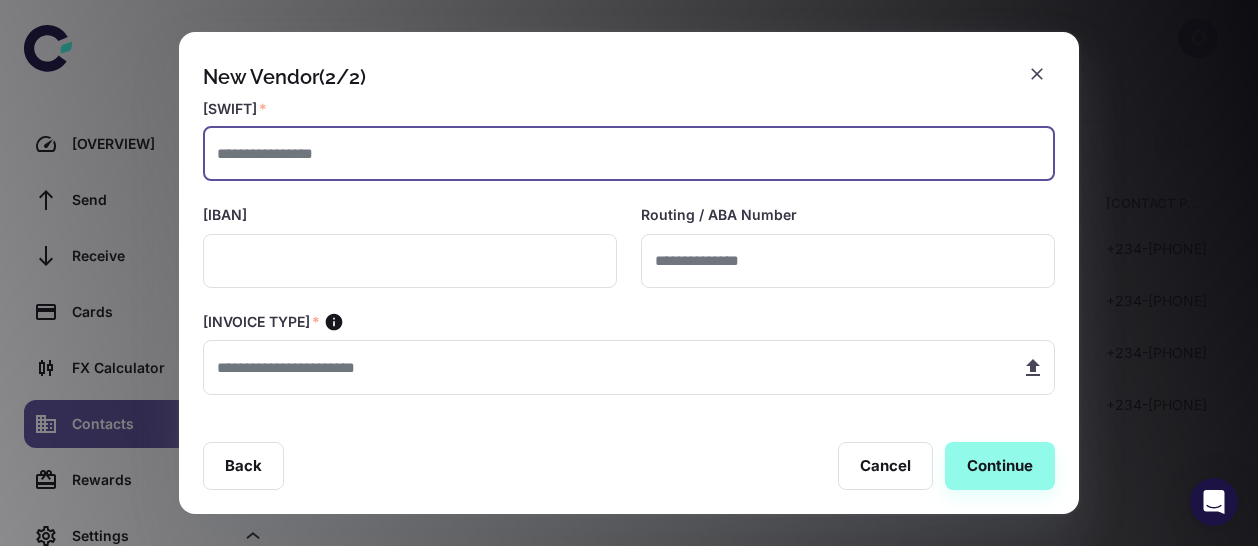 paste on "********" 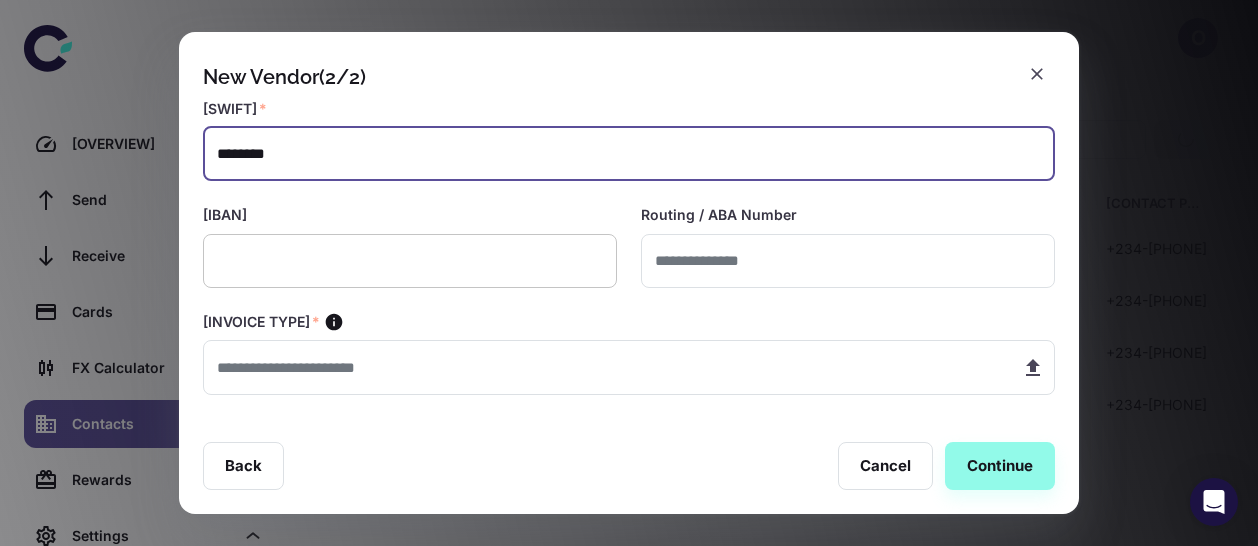 type on "********" 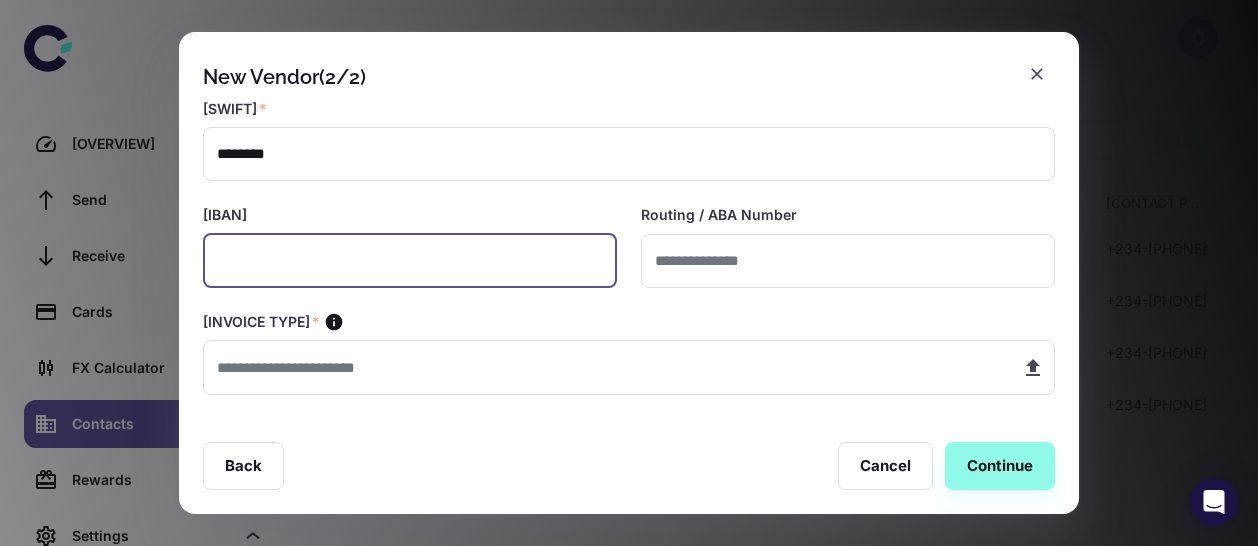 paste on "**********" 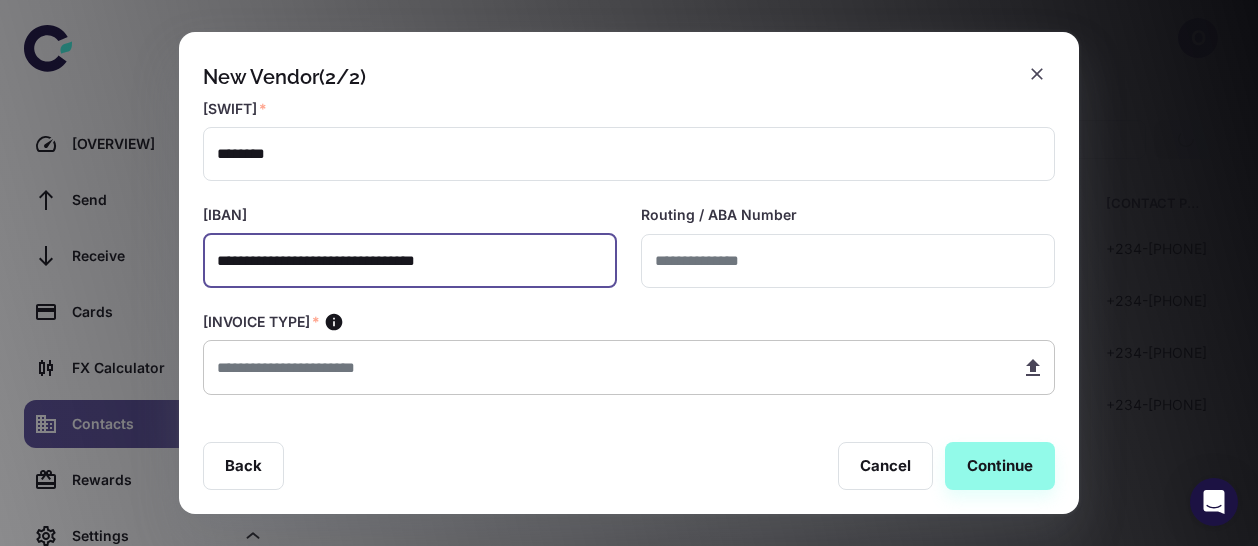type on "**********" 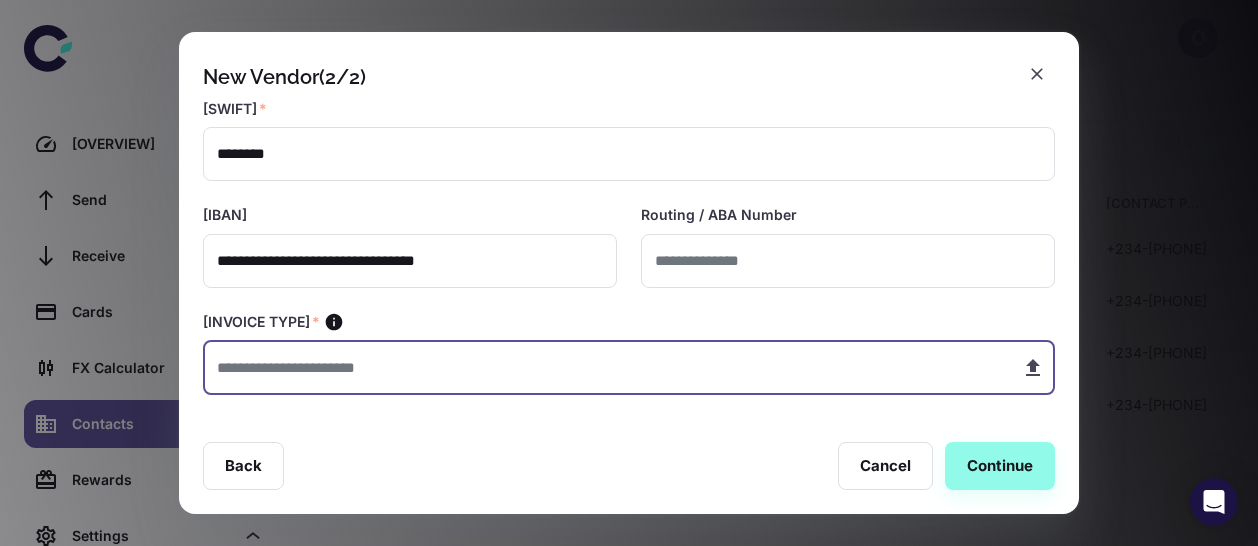 click at bounding box center (604, 367) 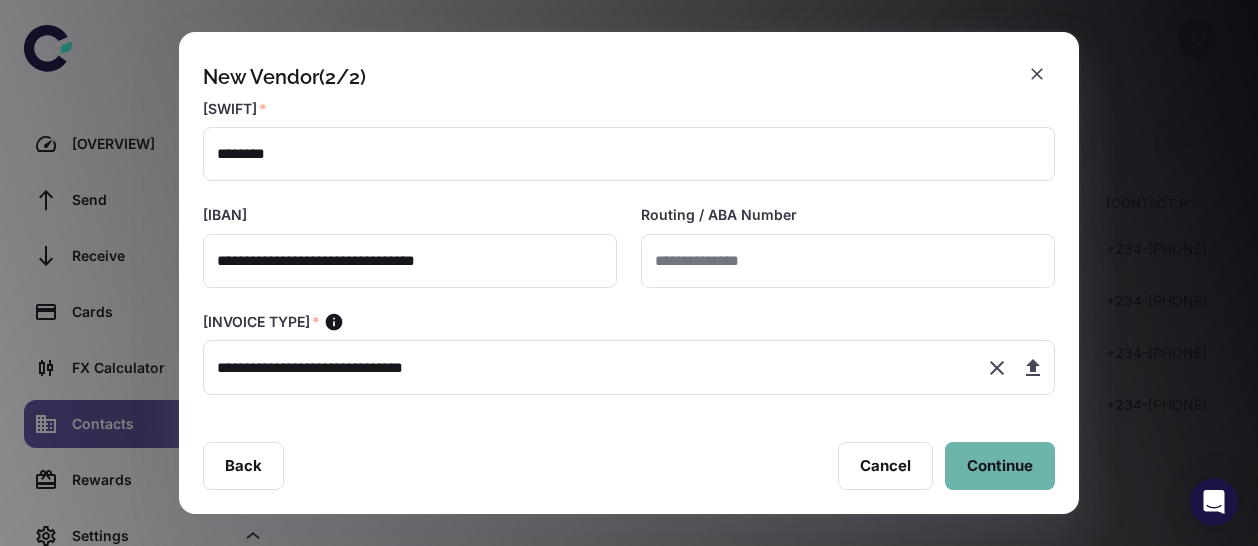 click on "Continue" at bounding box center (1000, 466) 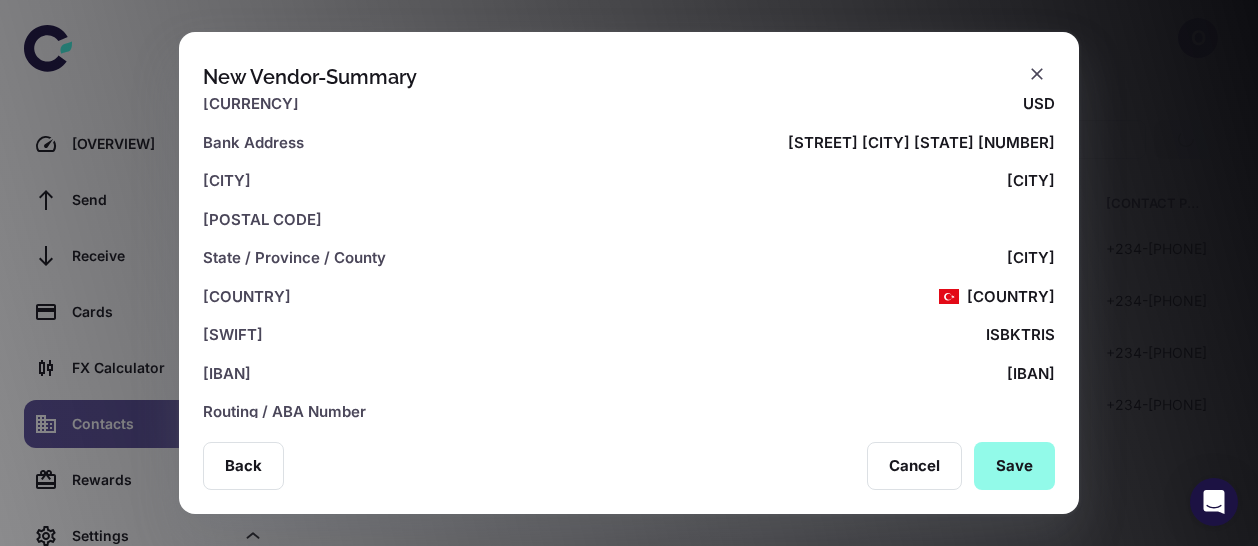 scroll, scrollTop: 554, scrollLeft: 0, axis: vertical 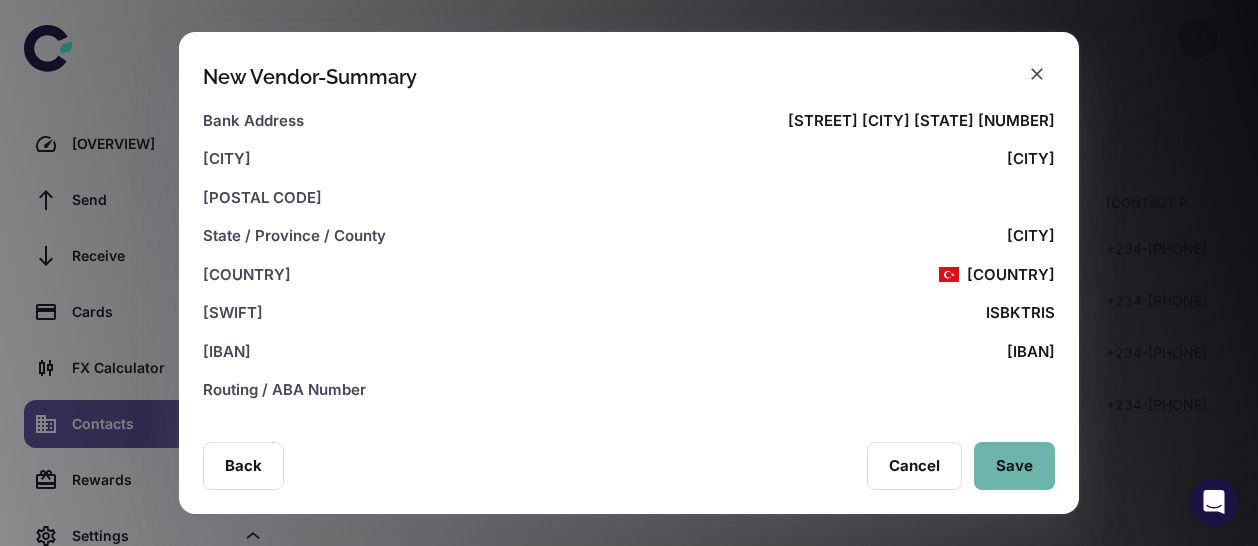 click on "Save" at bounding box center (1014, 466) 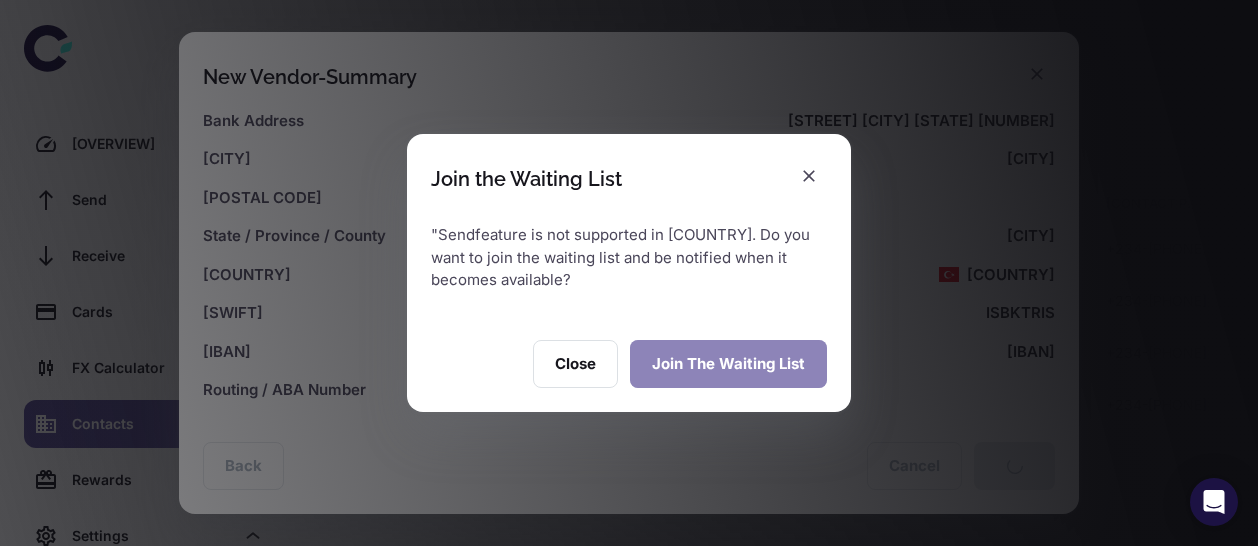 click on "Join the Waiting List" at bounding box center (728, 364) 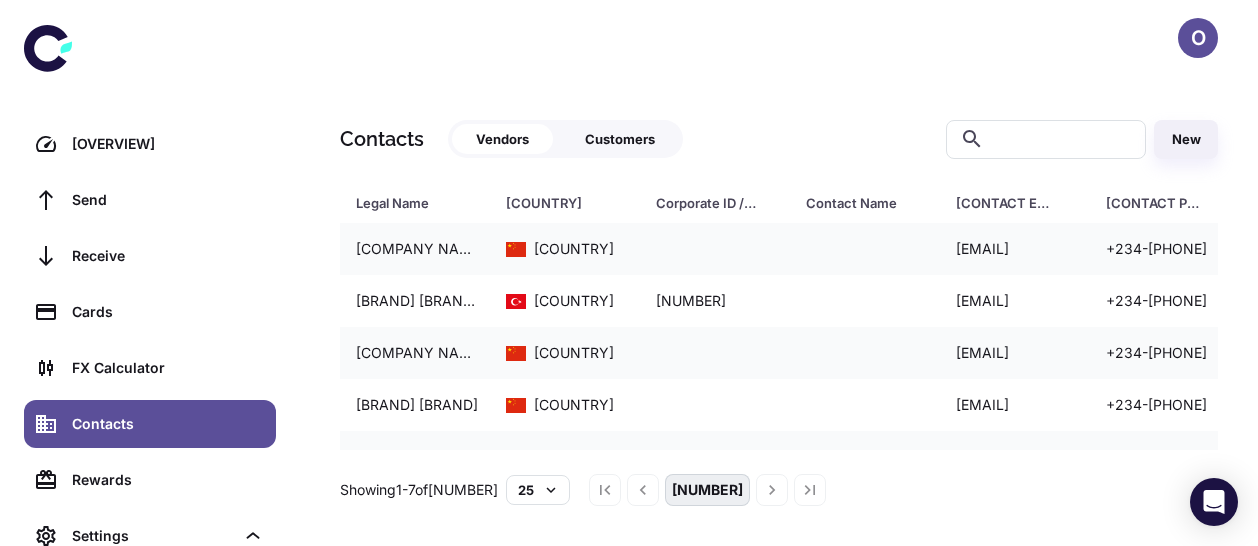 scroll, scrollTop: 144, scrollLeft: 0, axis: vertical 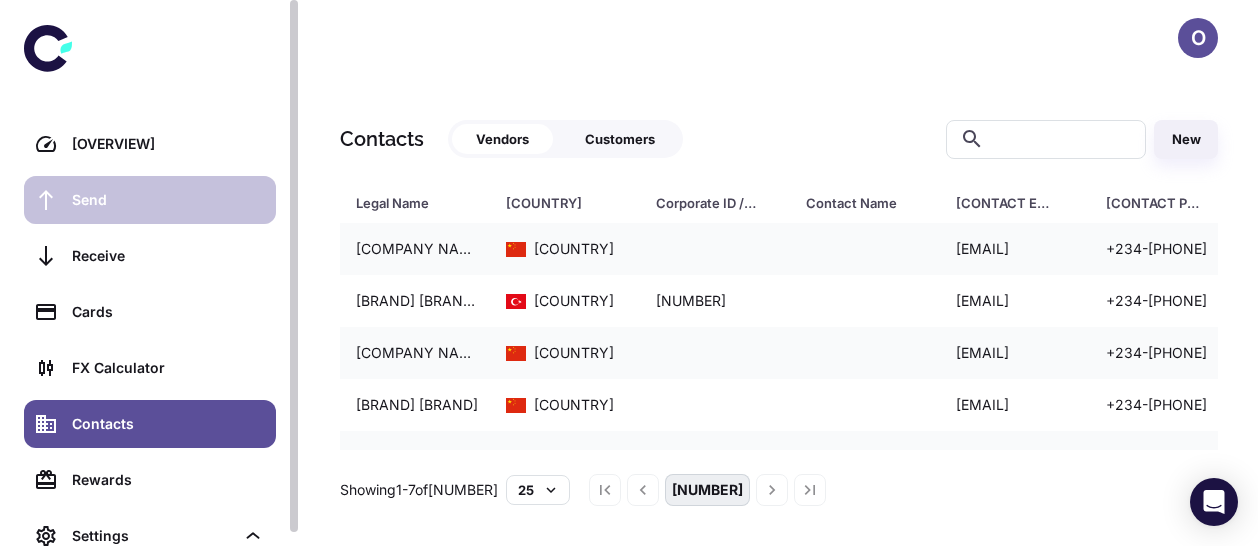 click on "Send" at bounding box center [168, 200] 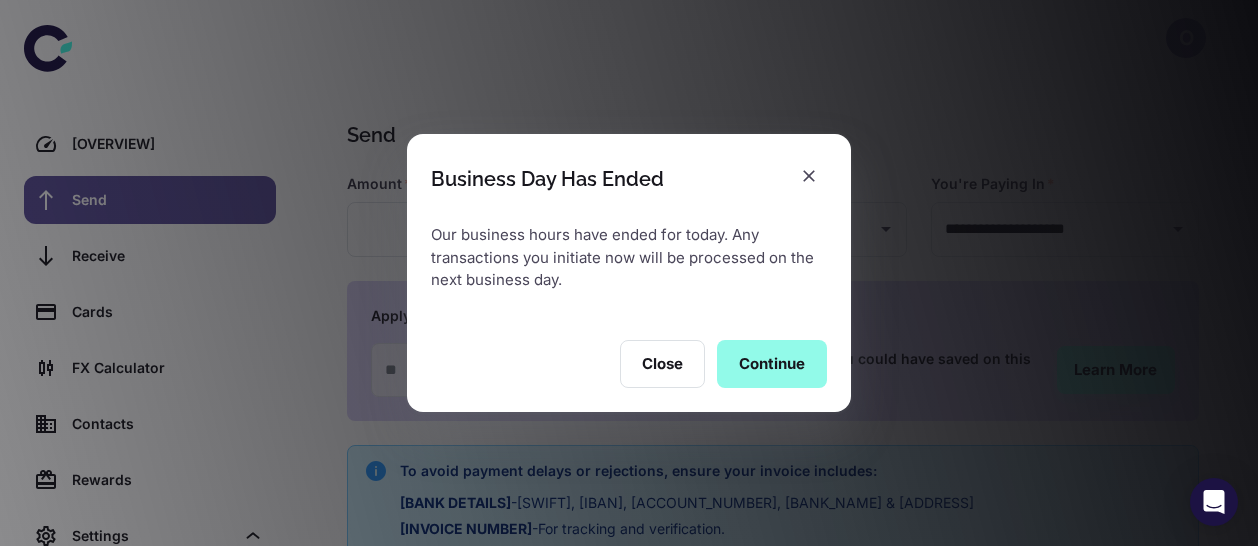 click on "Continue" at bounding box center (772, 364) 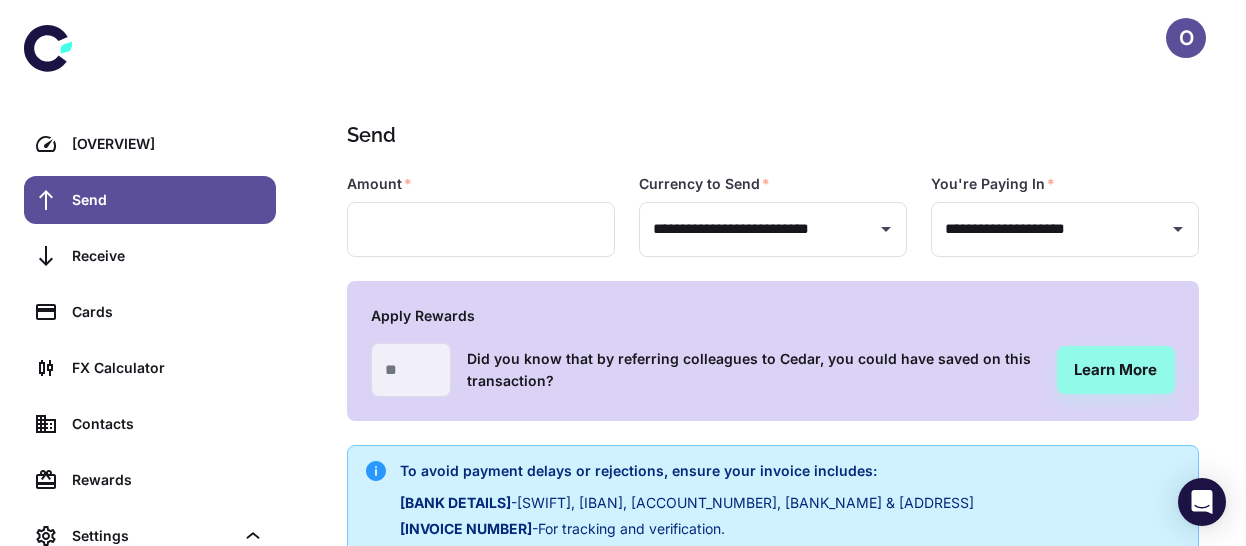 scroll, scrollTop: 478, scrollLeft: 0, axis: vertical 